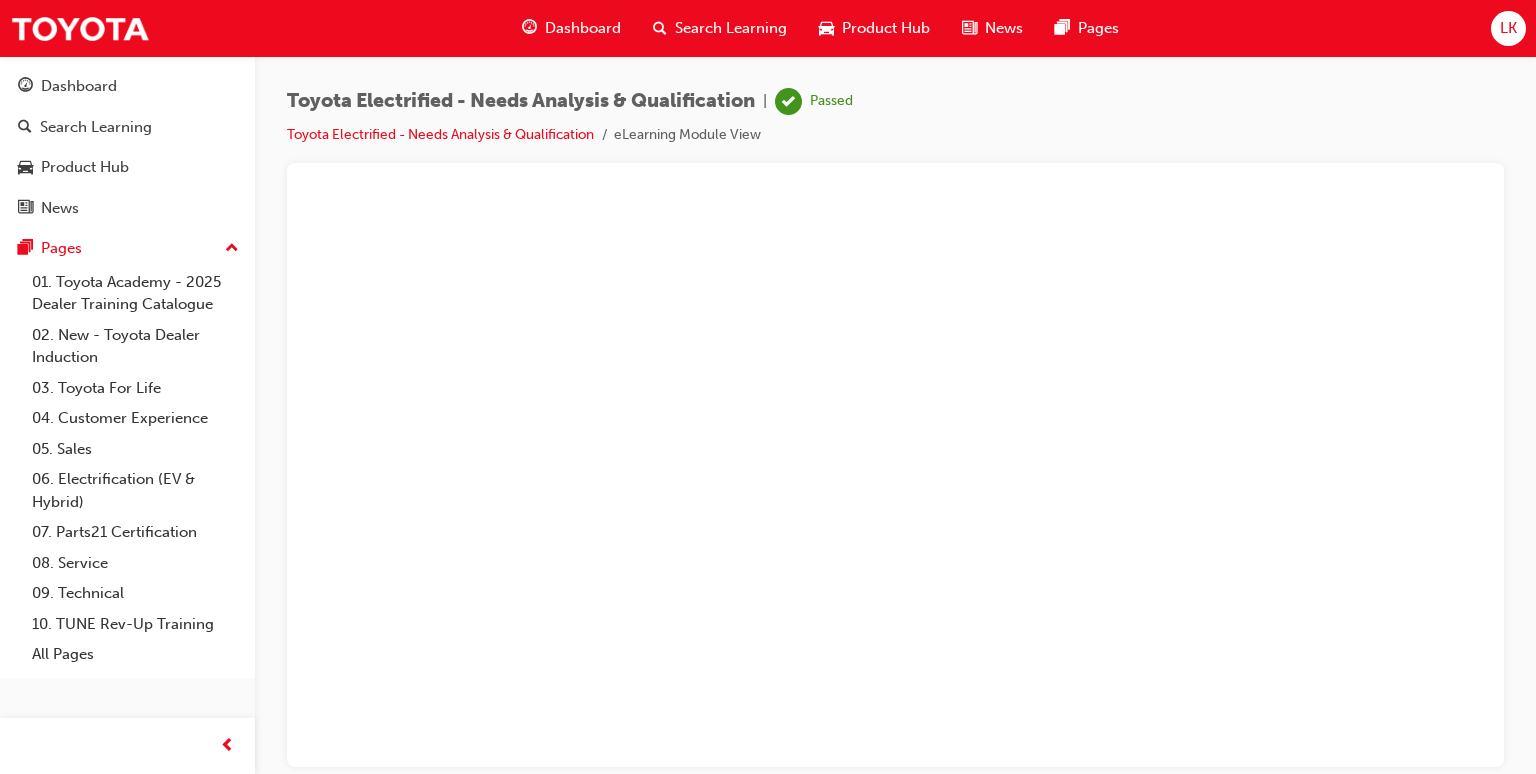 scroll, scrollTop: 0, scrollLeft: 0, axis: both 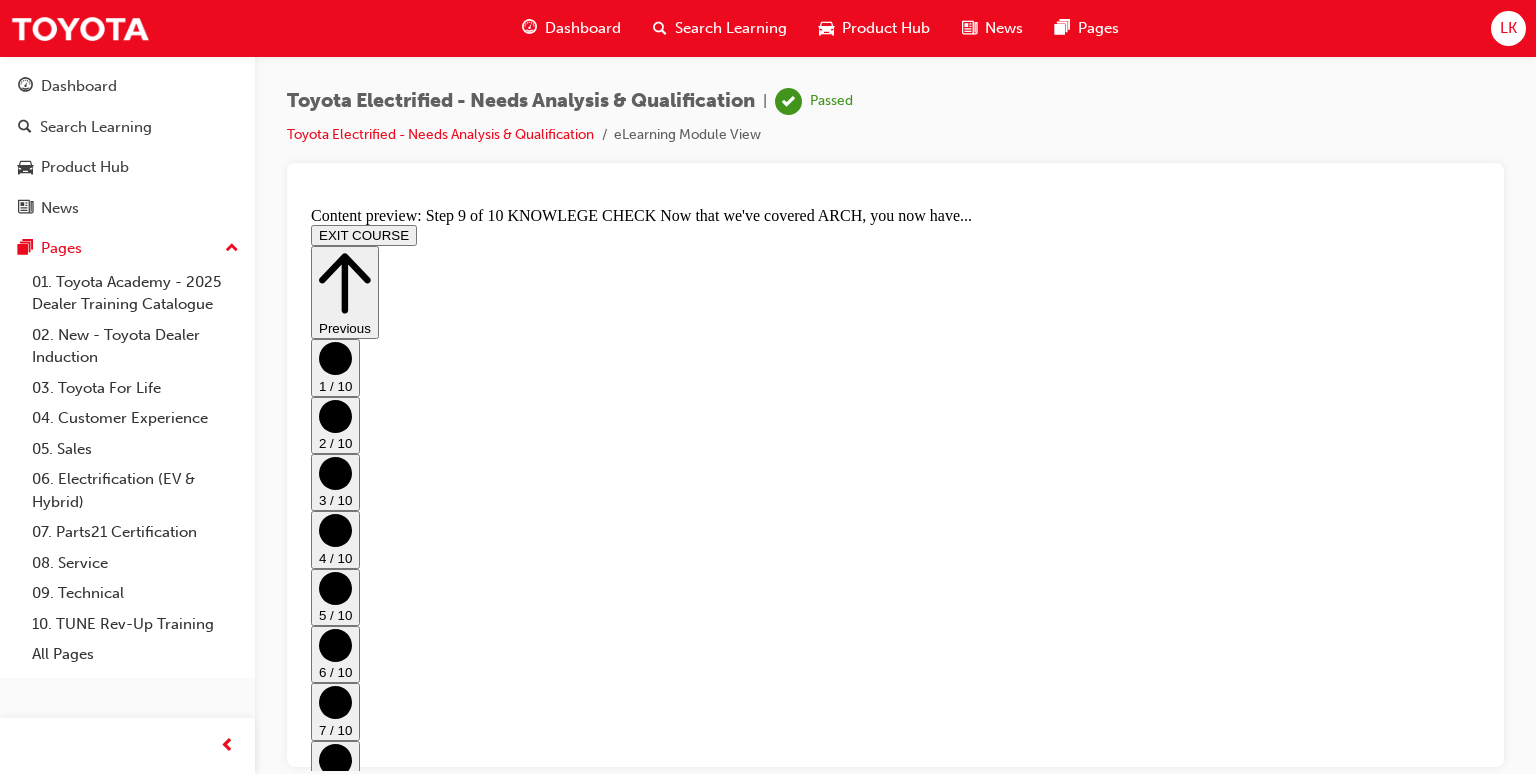 click on "70.5 KB" at bounding box center [895, 2999] 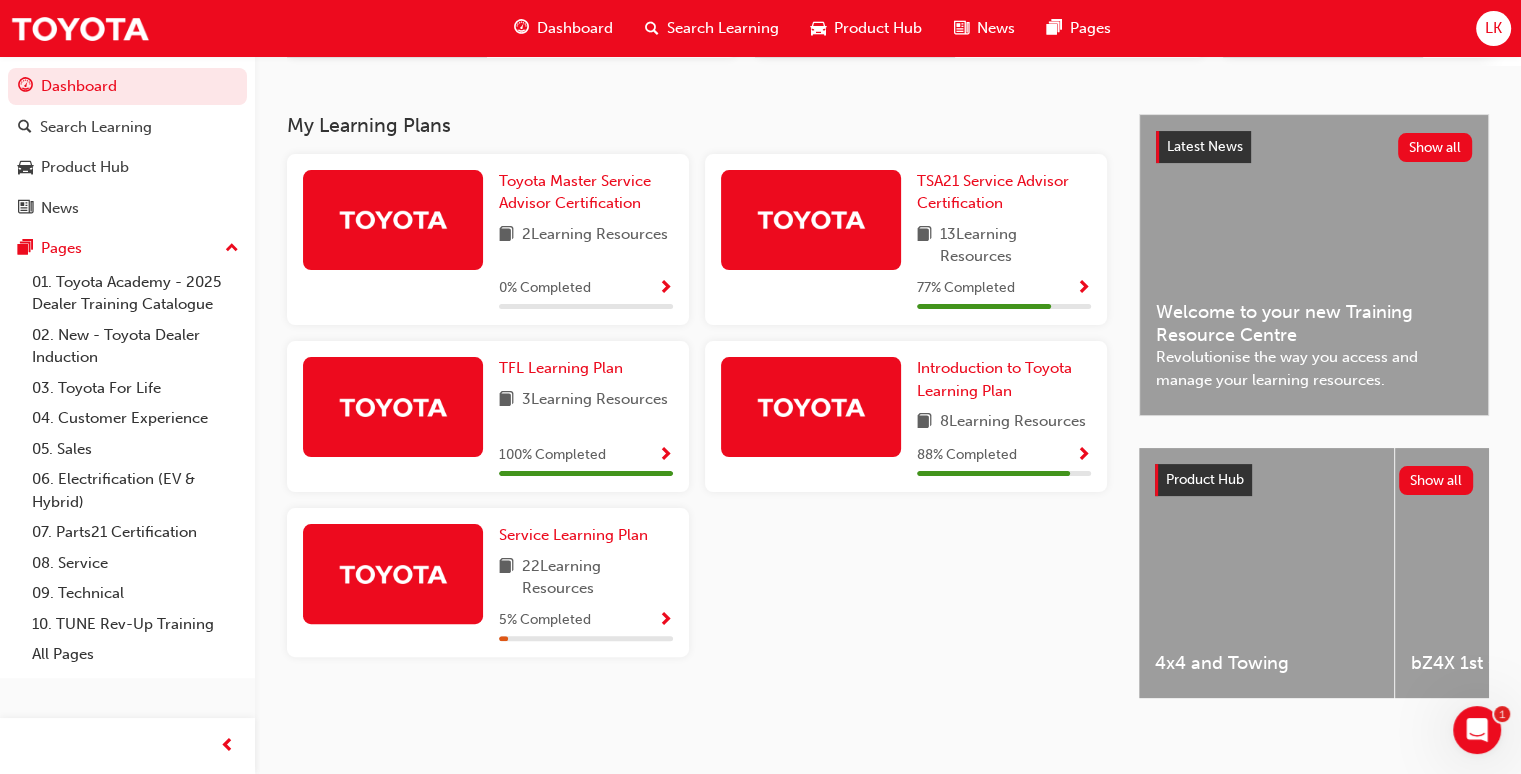 scroll, scrollTop: 400, scrollLeft: 0, axis: vertical 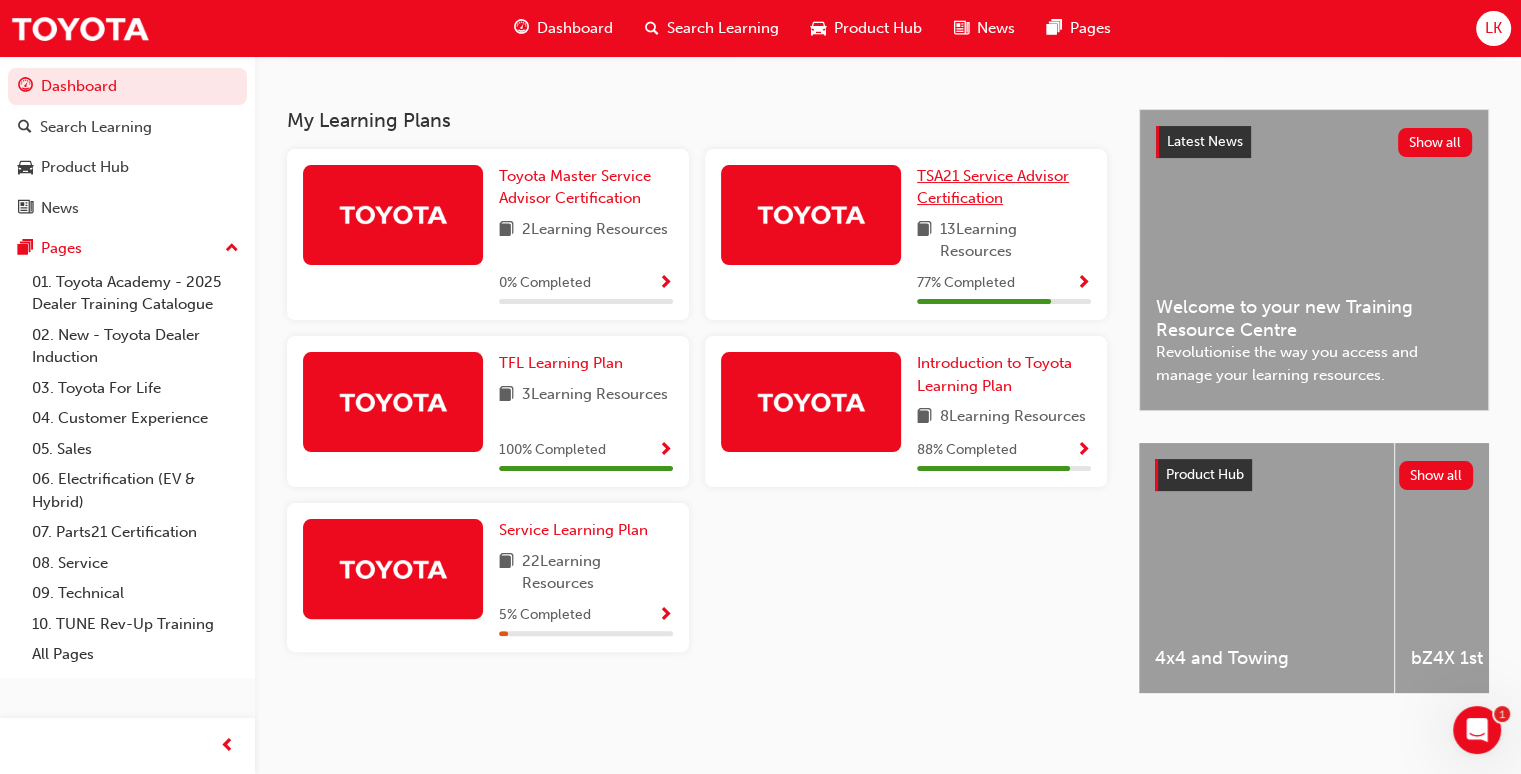 click on "TSA21 Service Advisor Certification" at bounding box center [993, 187] 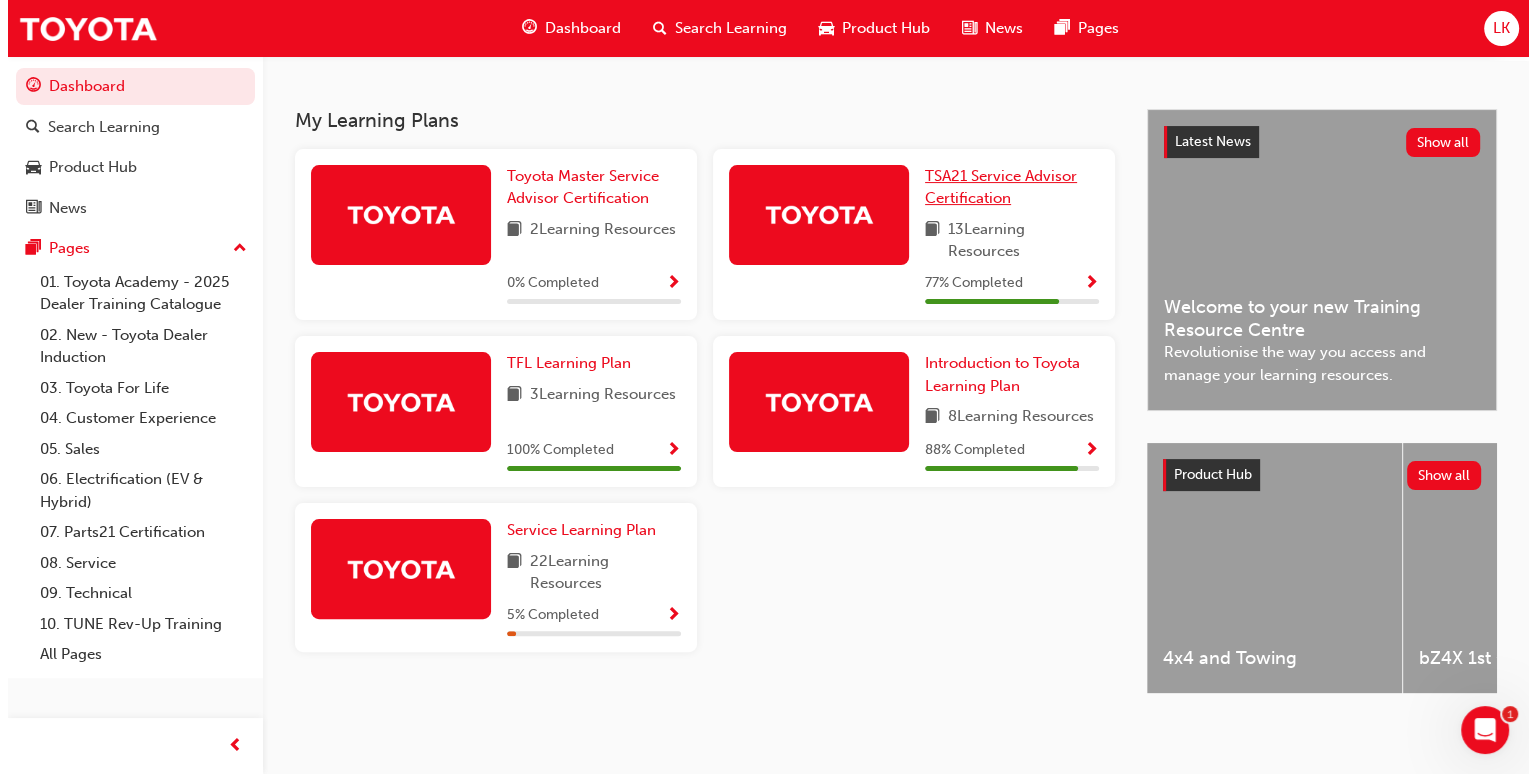 scroll, scrollTop: 0, scrollLeft: 0, axis: both 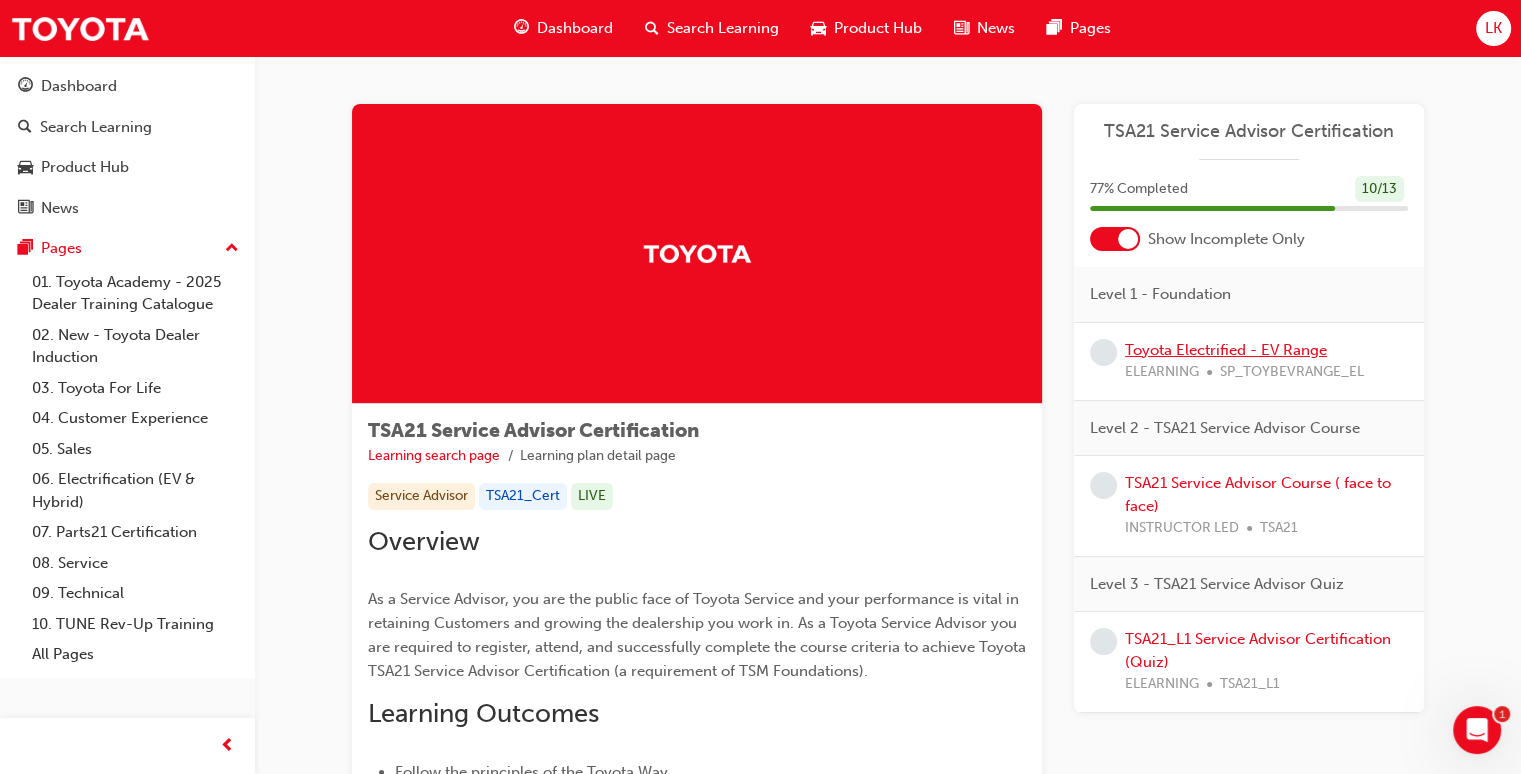 click on "Toyota Electrified - EV Range" at bounding box center [1226, 350] 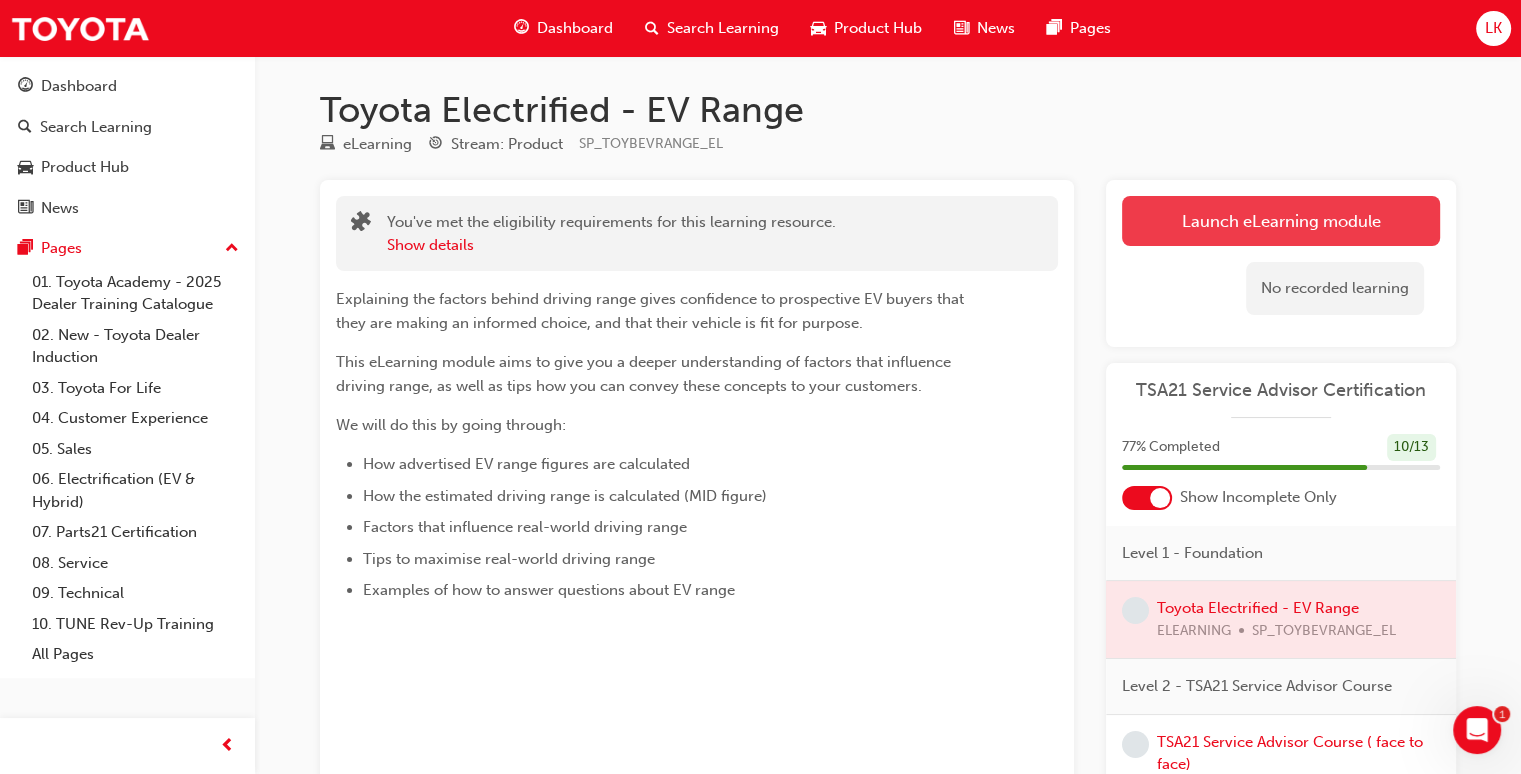 click on "Launch eLearning module" at bounding box center (1281, 221) 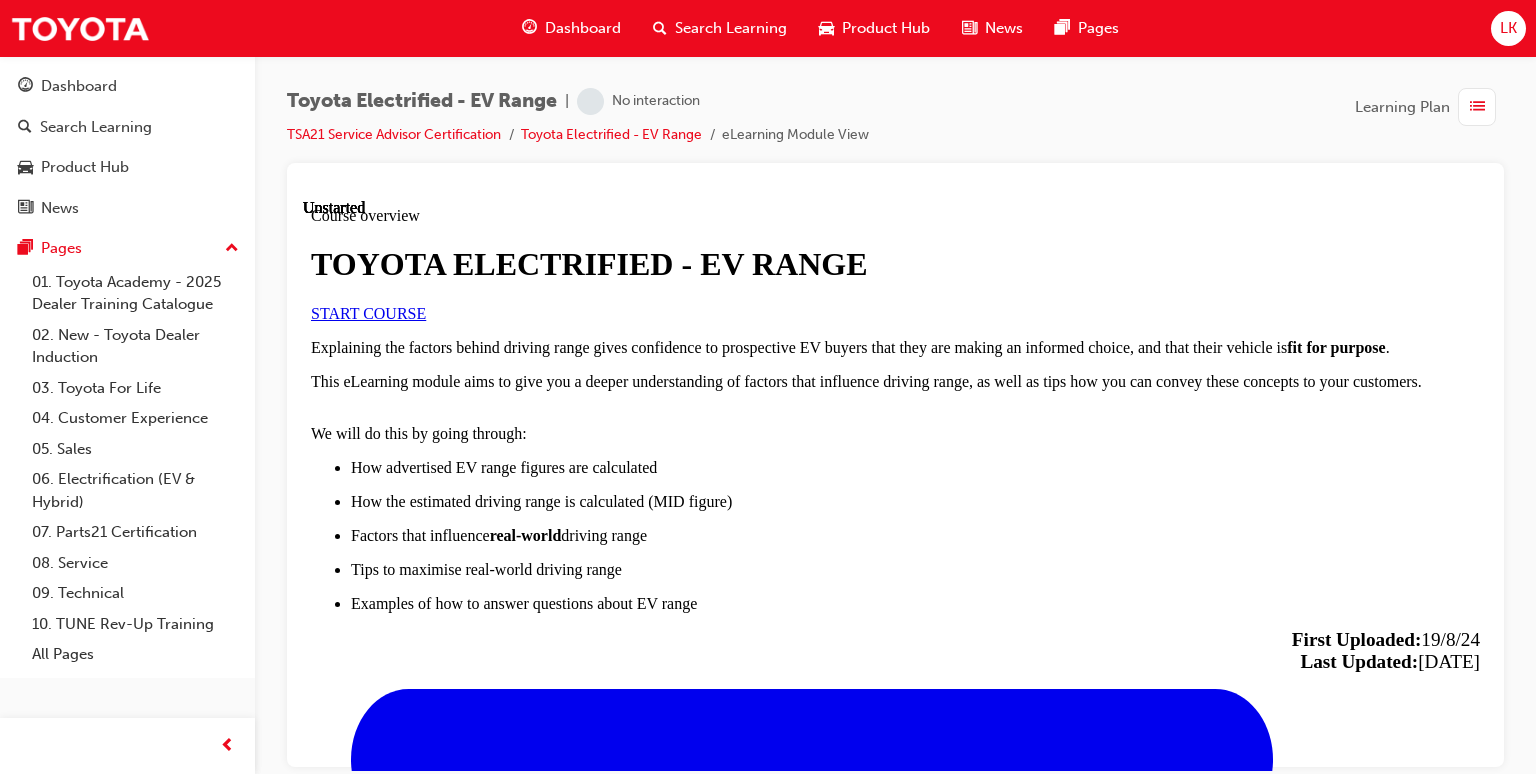 scroll, scrollTop: 0, scrollLeft: 0, axis: both 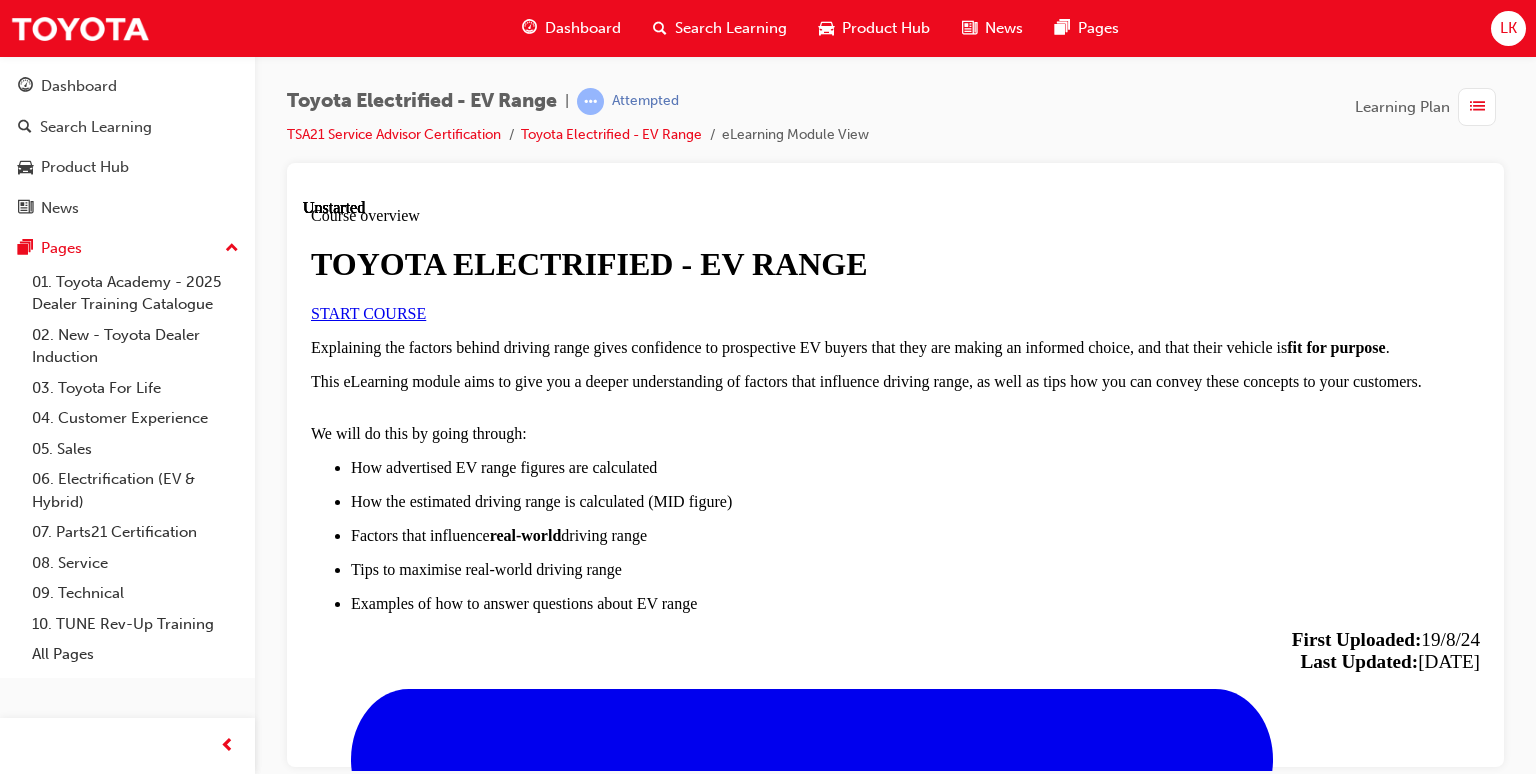 click on "START COURSE" at bounding box center (368, 312) 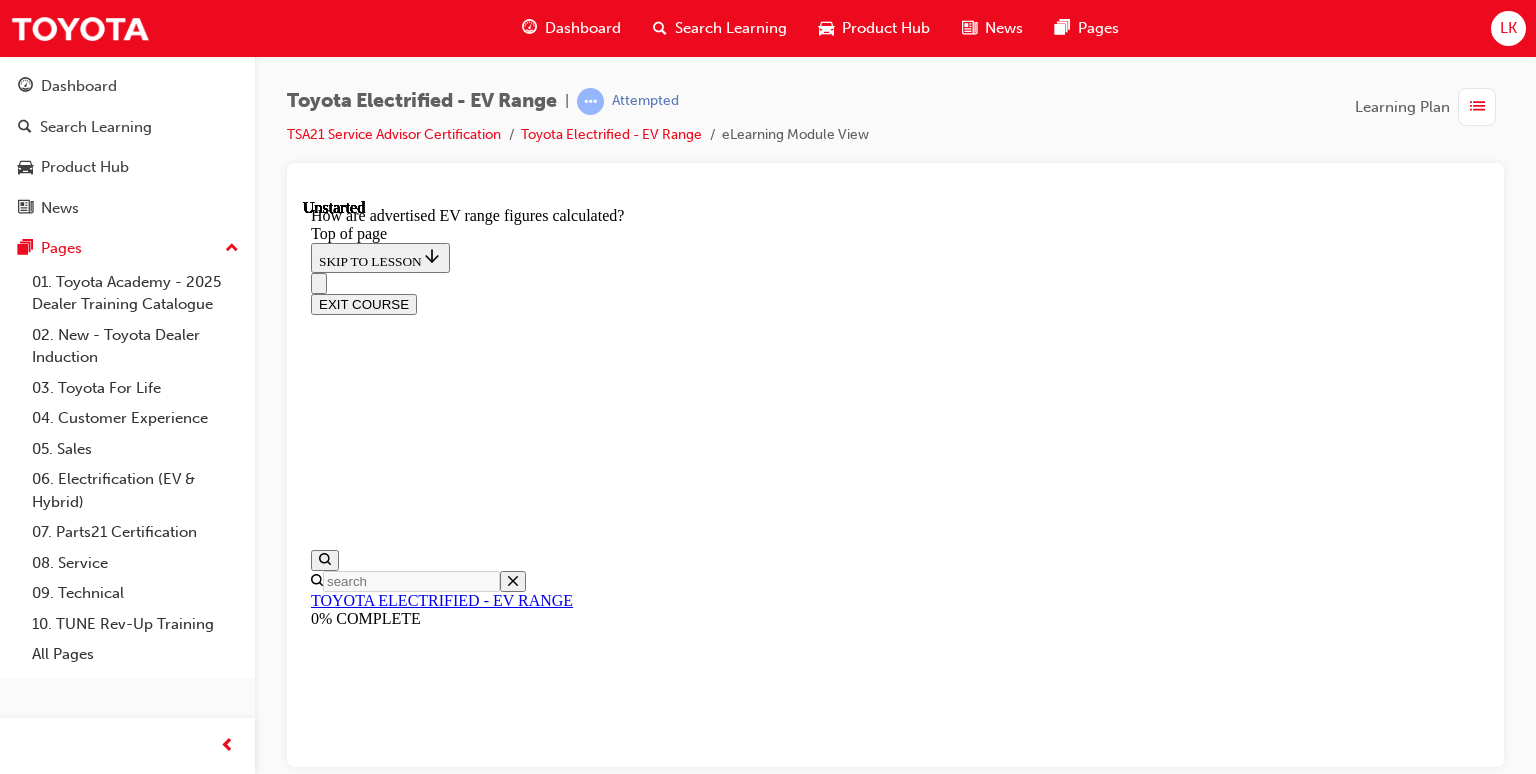 scroll, scrollTop: 62, scrollLeft: 0, axis: vertical 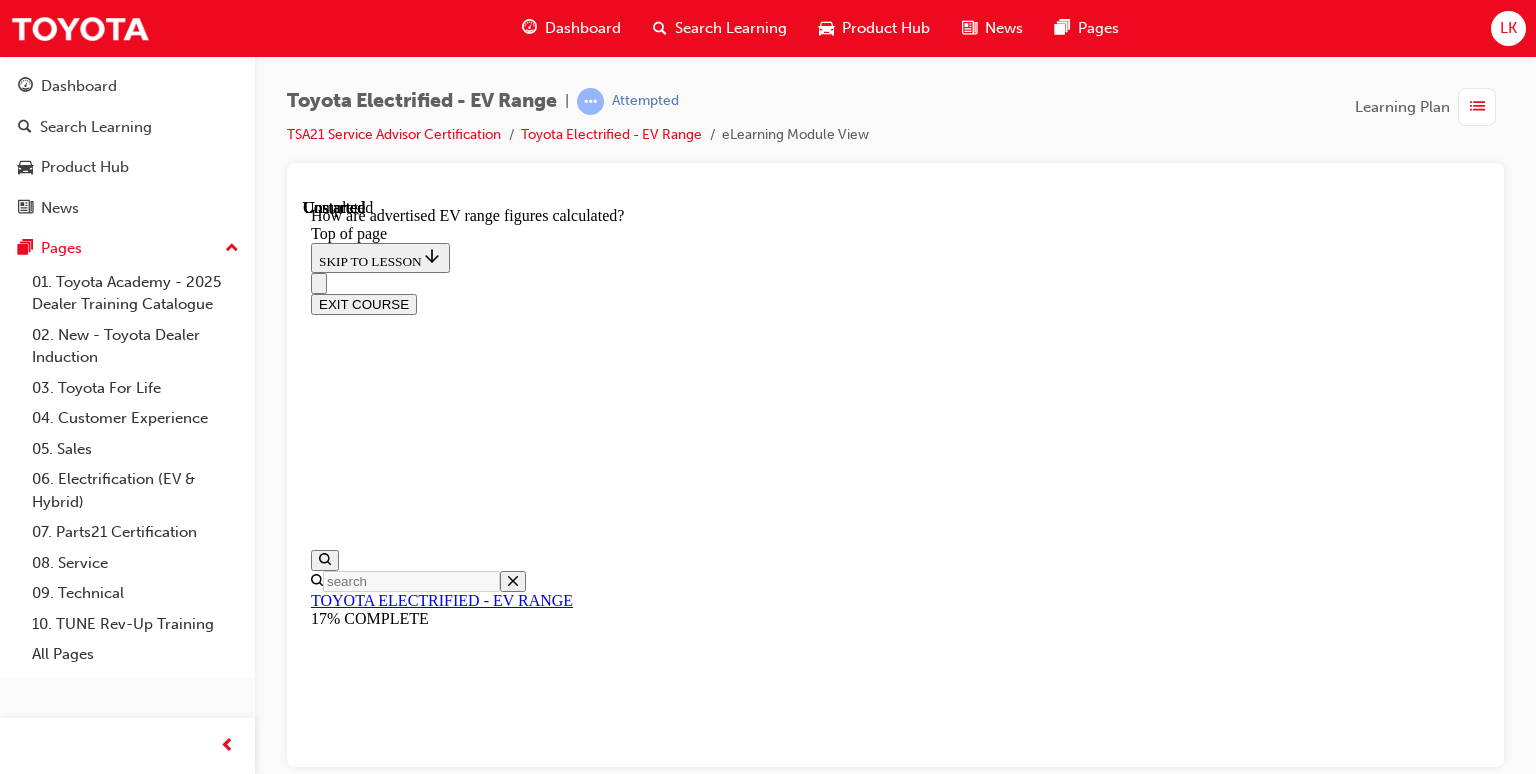 click on "Lesson 2 - How is the estimated driving range on the MID calculated?" at bounding box center [536, 10028] 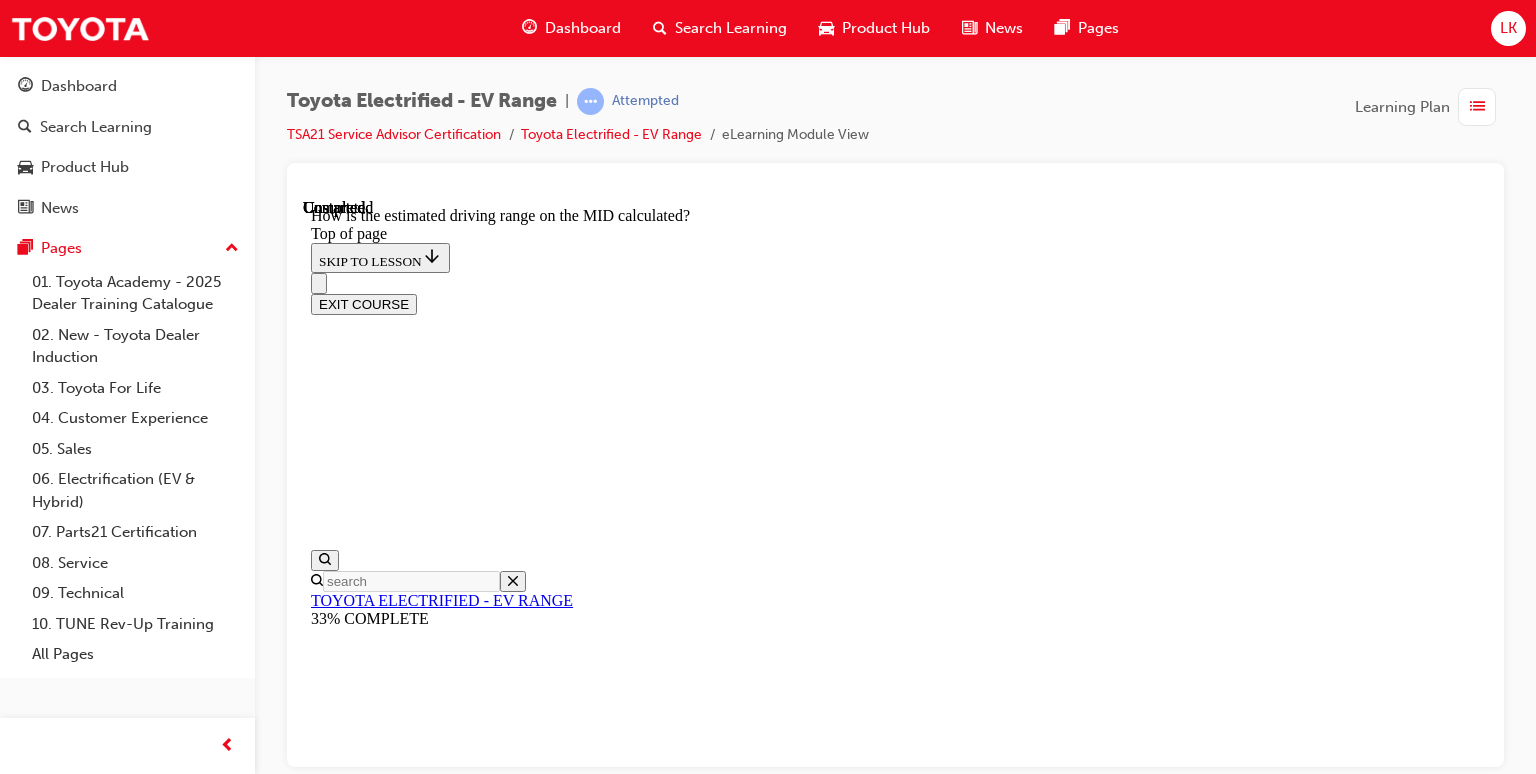 scroll, scrollTop: 1587, scrollLeft: 0, axis: vertical 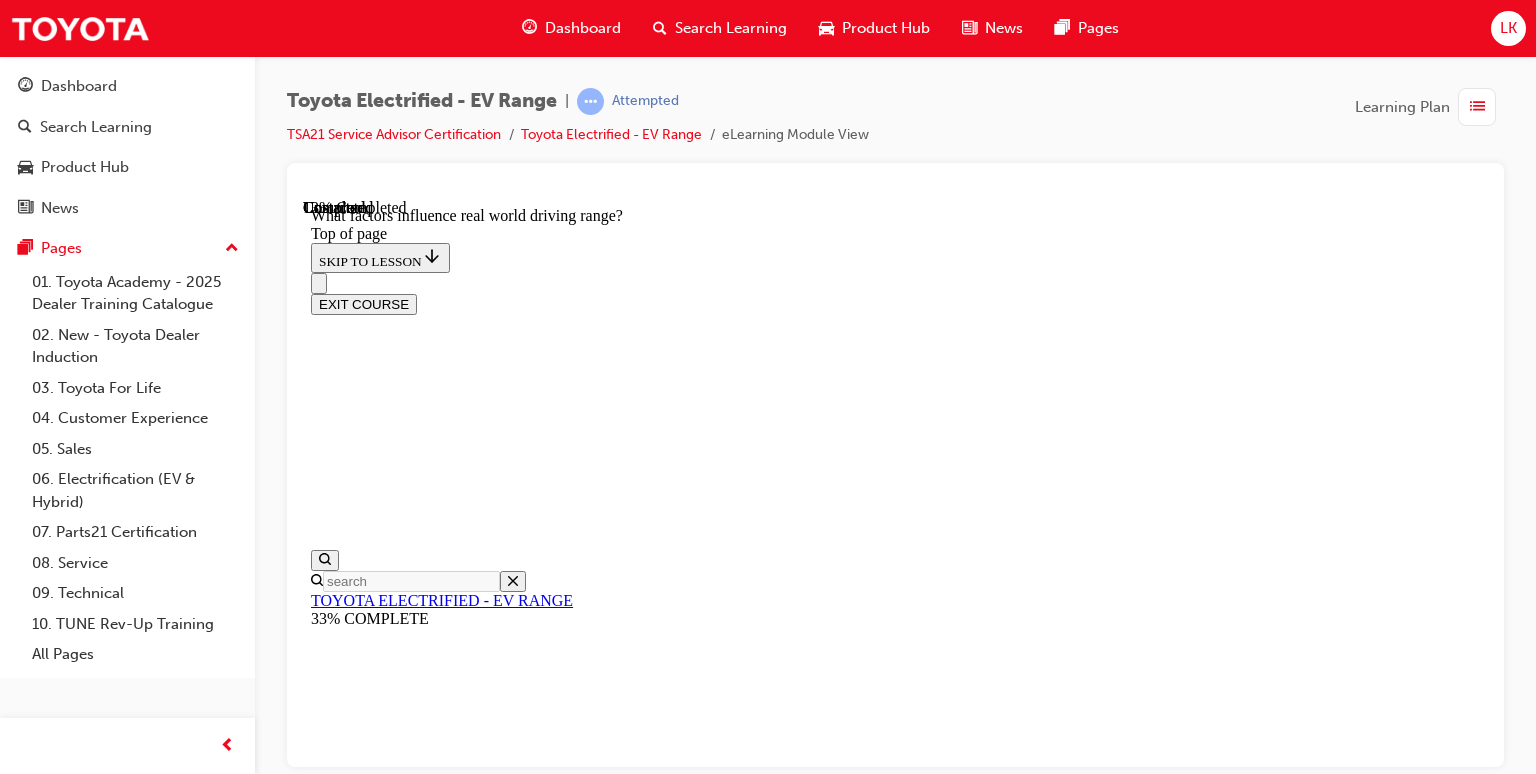click on "Vehicle Speed" at bounding box center (915, 9406) 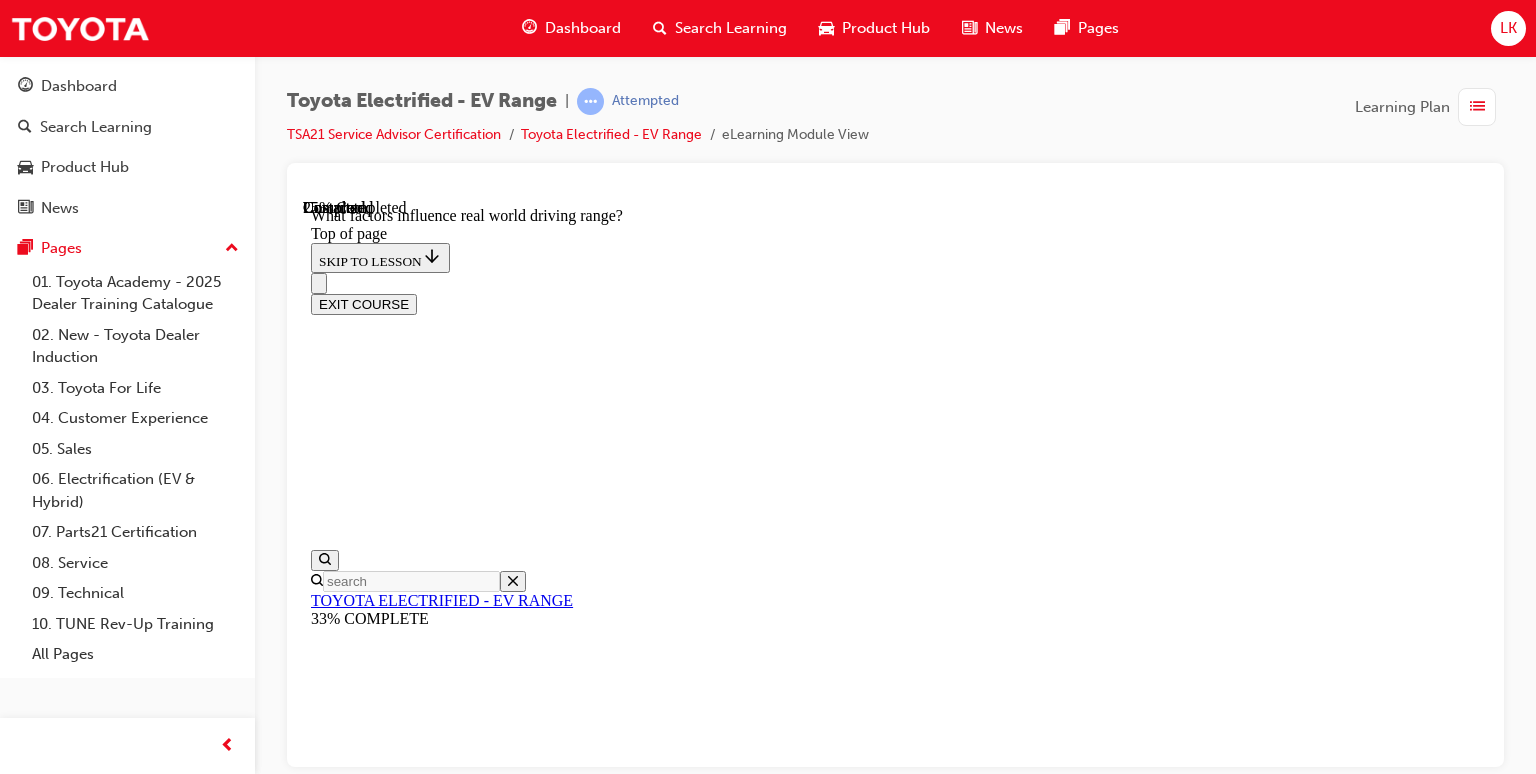 scroll, scrollTop: 562, scrollLeft: 0, axis: vertical 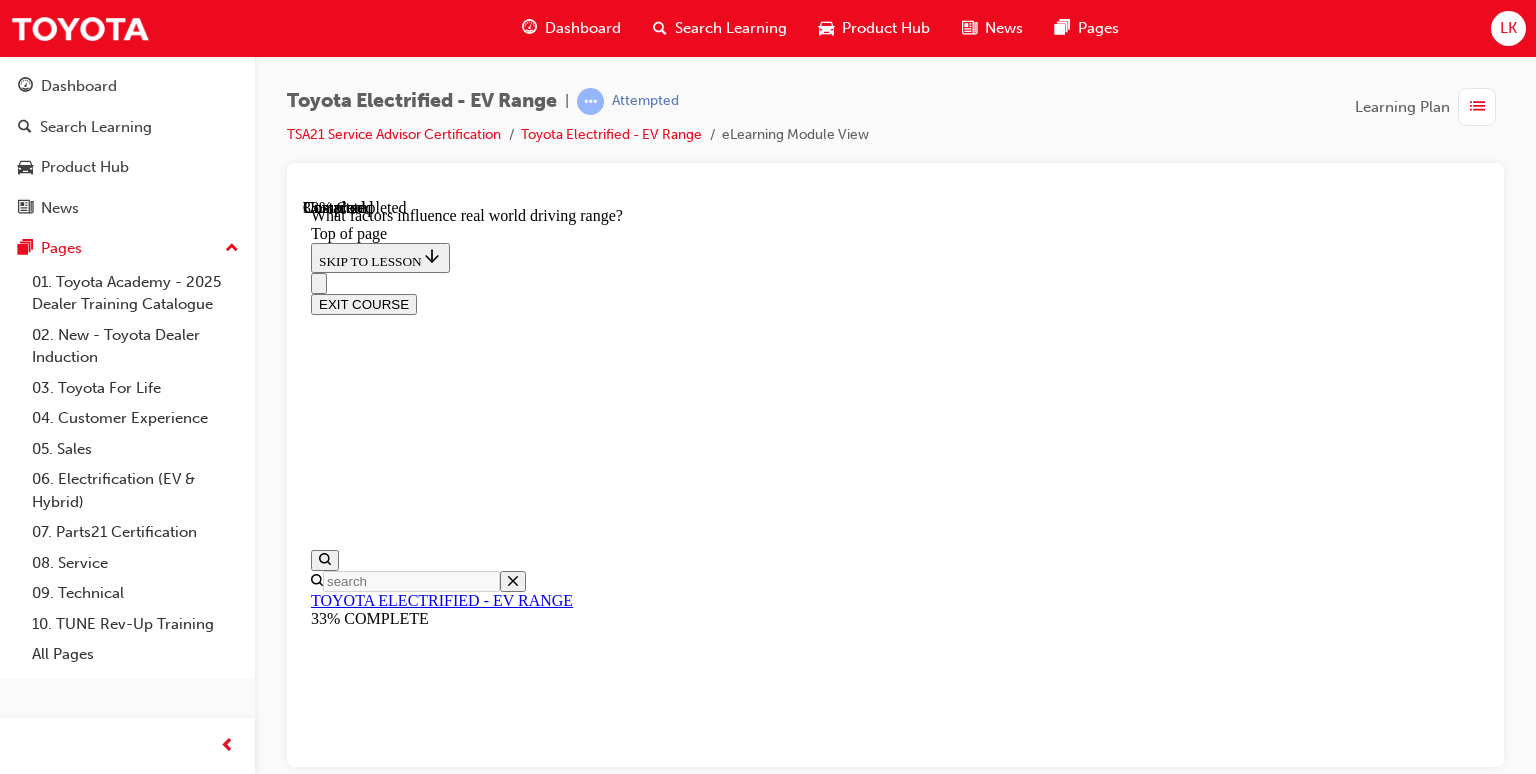 click on "Battery Age" at bounding box center [915, 10350] 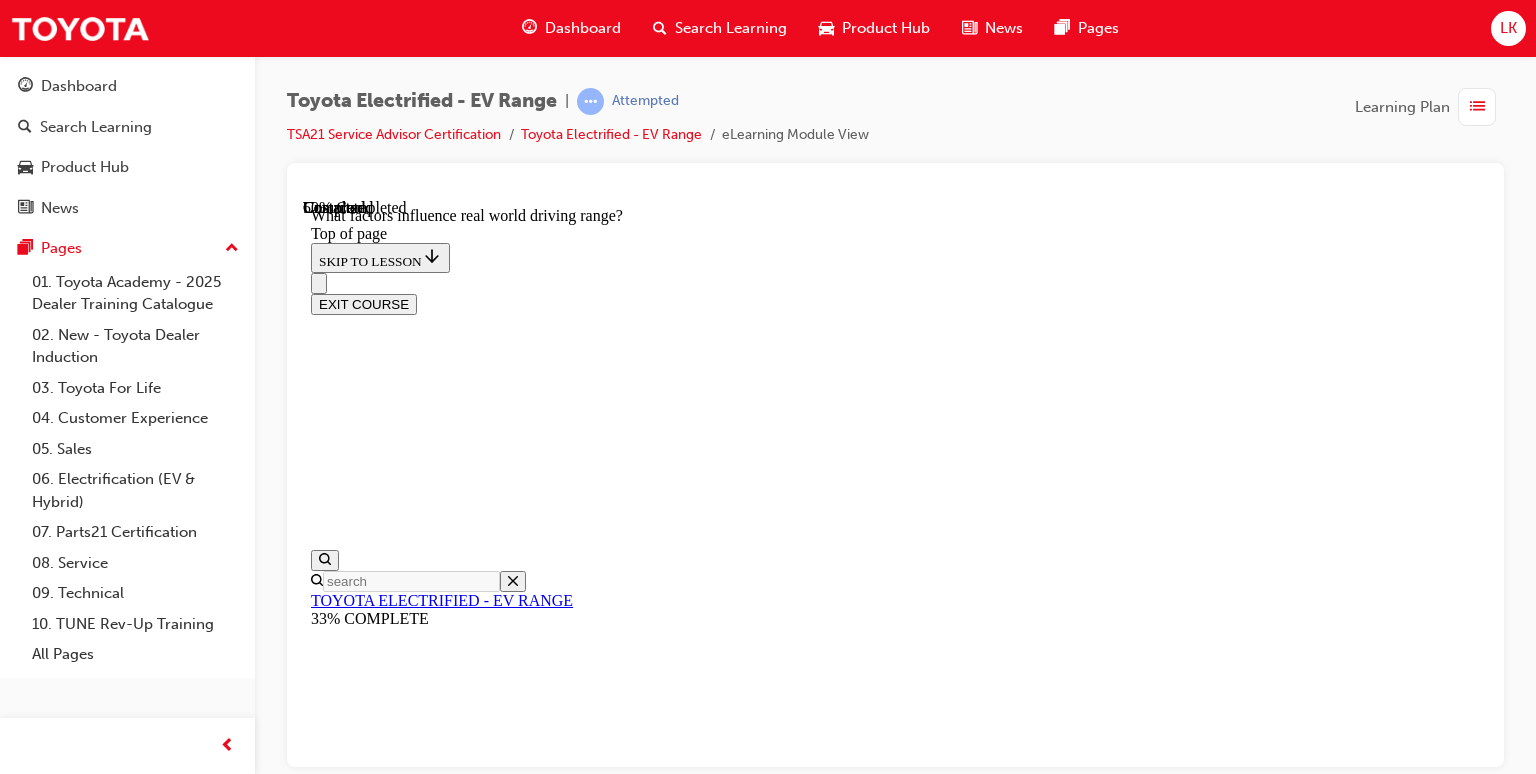 drag, startPoint x: 1030, startPoint y: 637, endPoint x: 1039, endPoint y: 631, distance: 10.816654 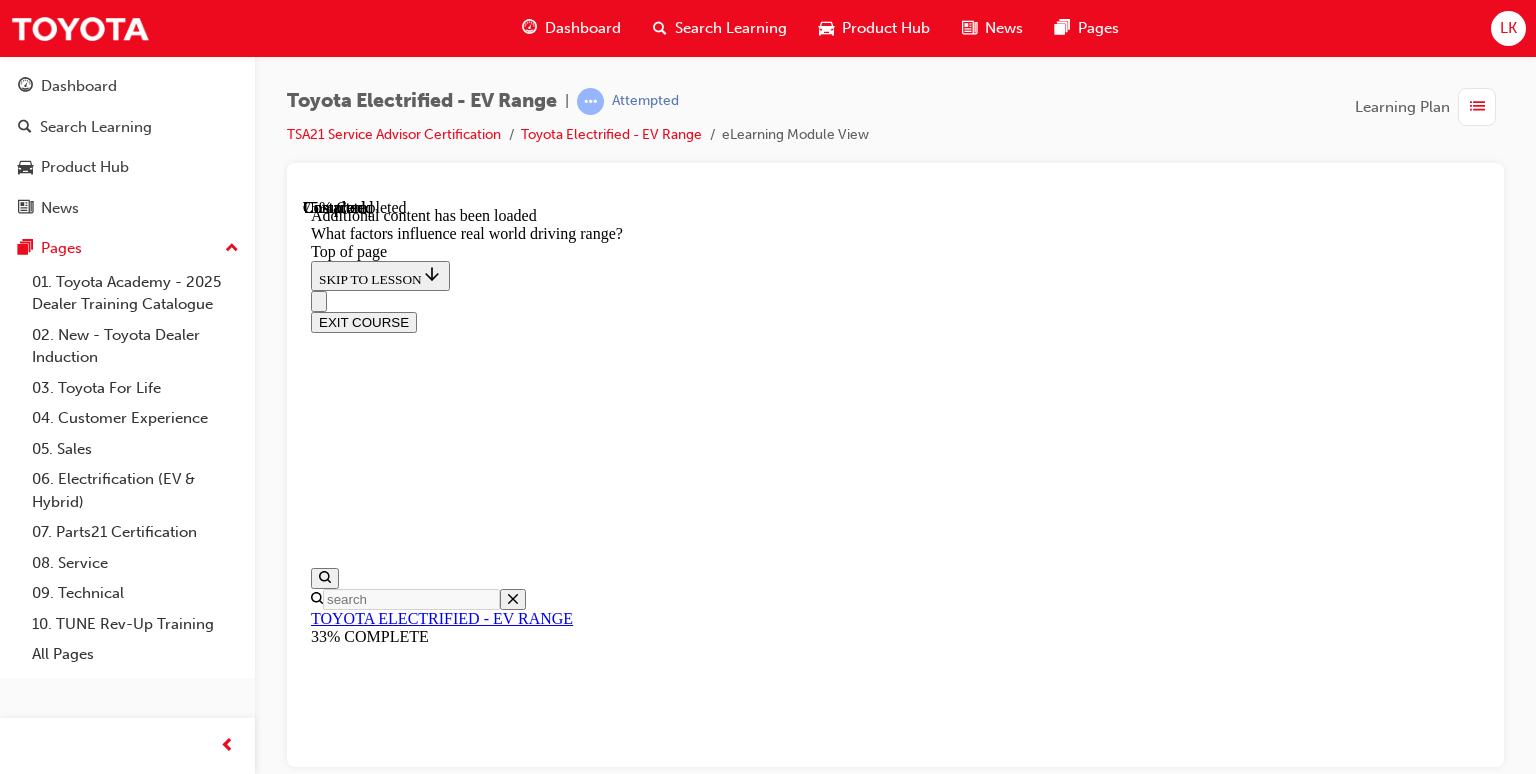 scroll, scrollTop: 2926, scrollLeft: 0, axis: vertical 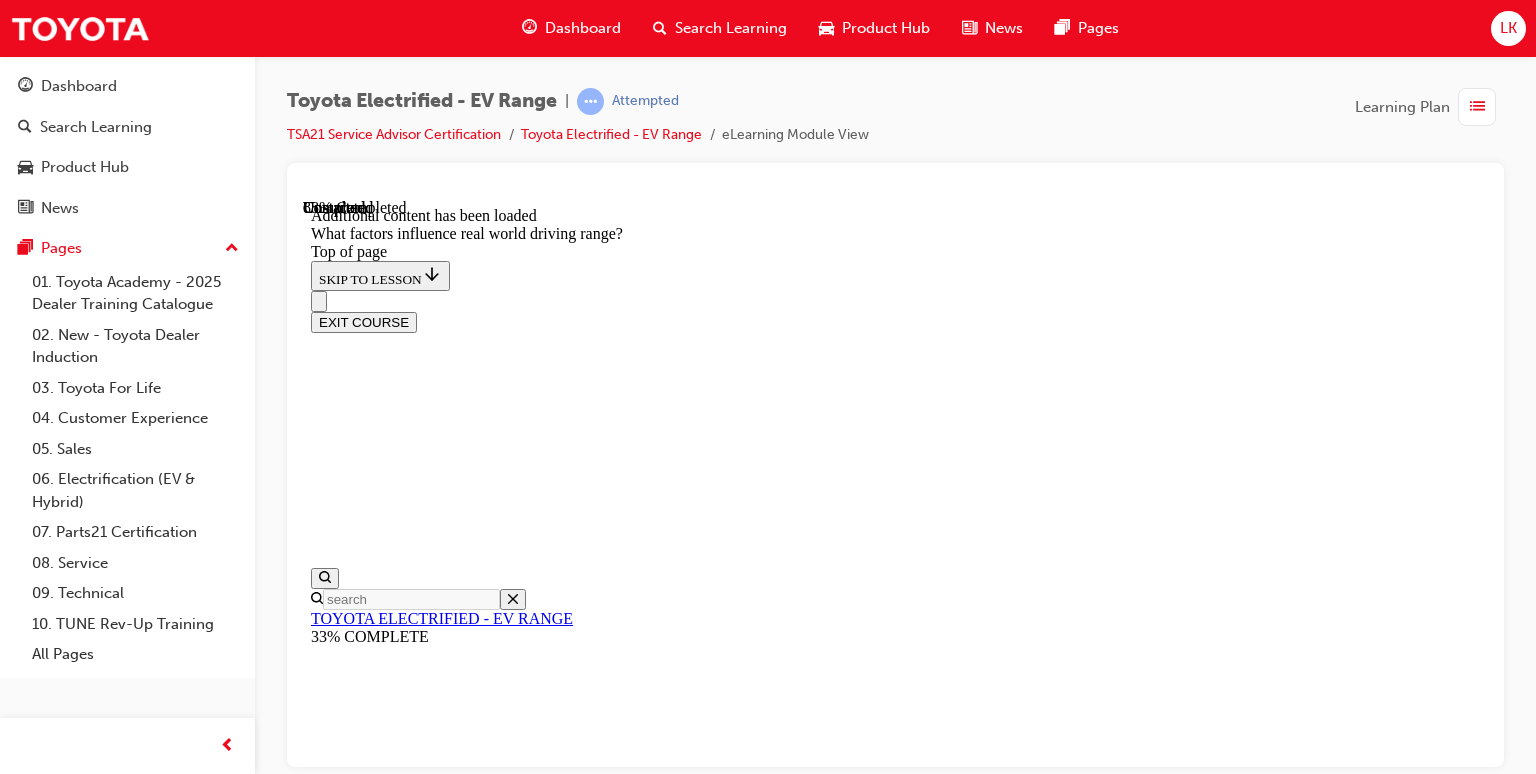 click on "CONTINUE" at bounding box center (353, 12836) 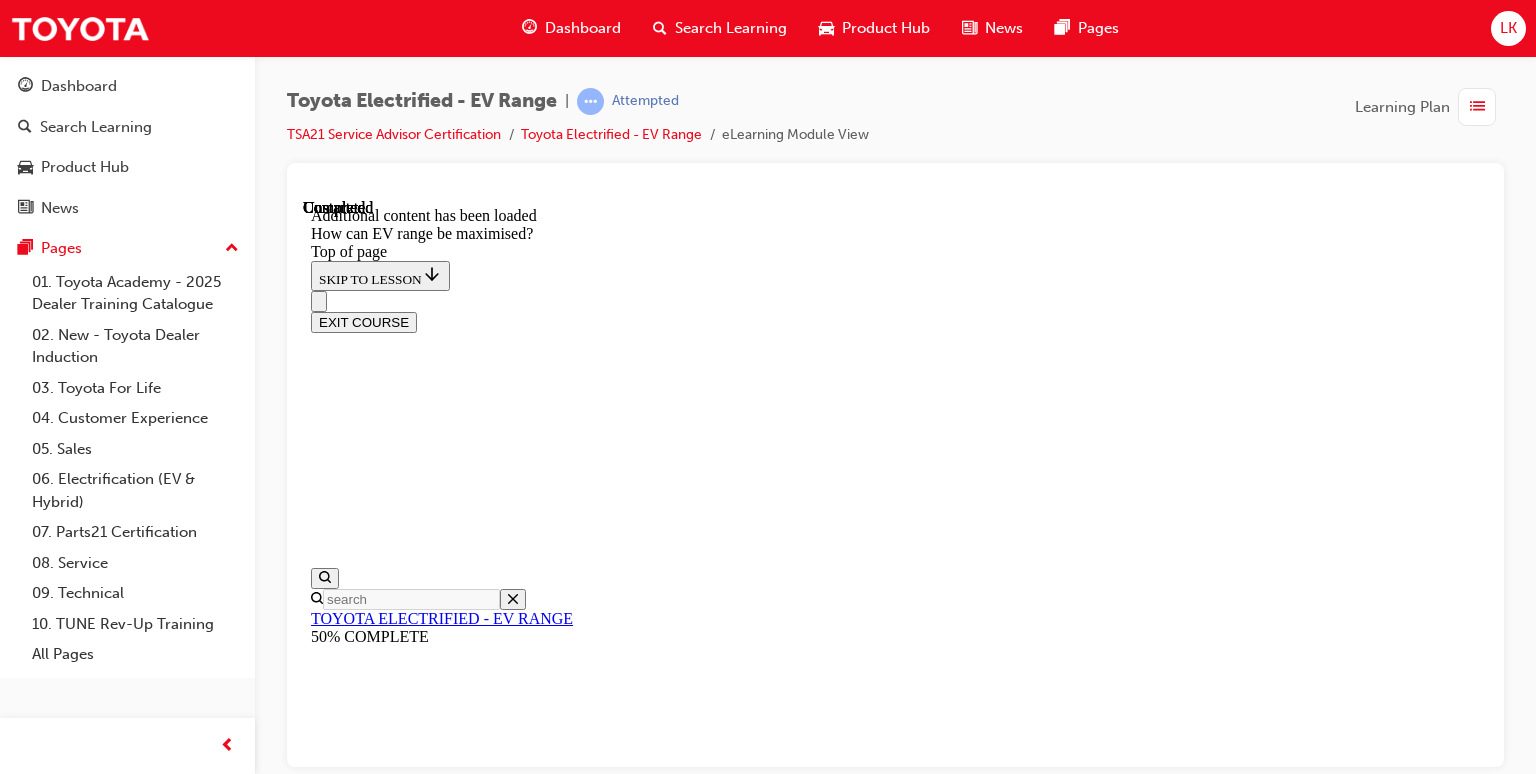 scroll, scrollTop: 0, scrollLeft: 0, axis: both 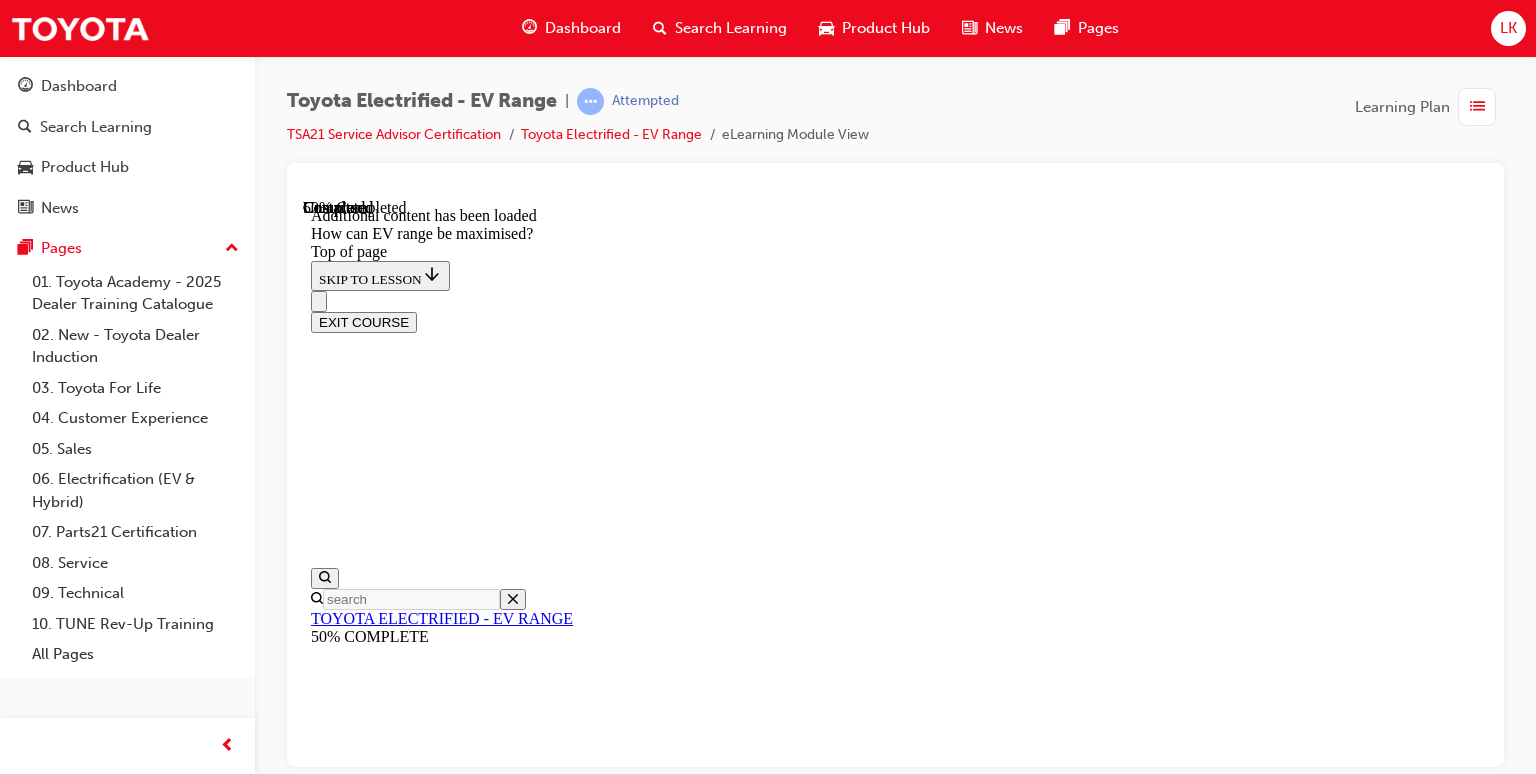 click on "Make a habit of topping up the battery at home" at bounding box center (457, 9351) 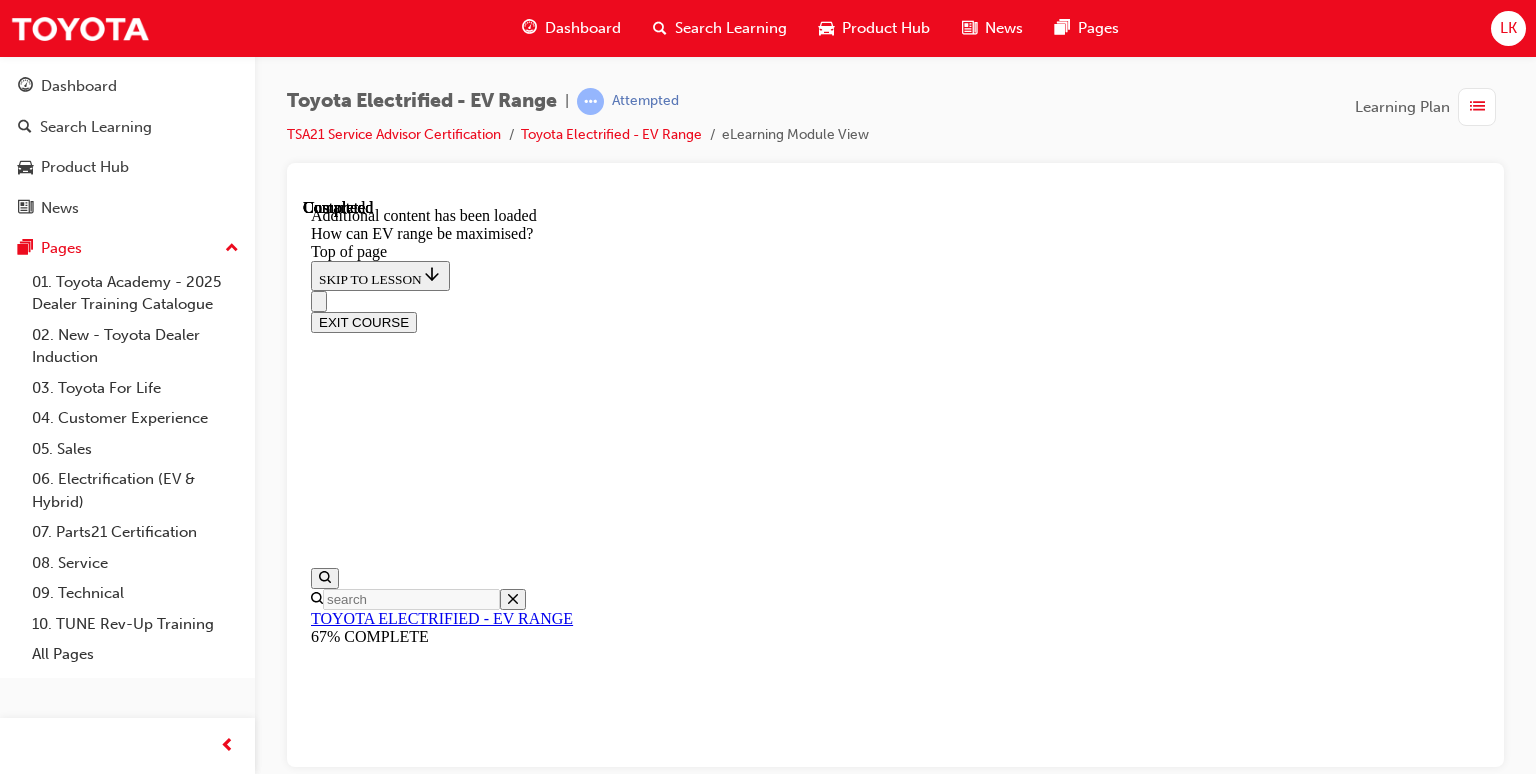 scroll, scrollTop: 2820, scrollLeft: 0, axis: vertical 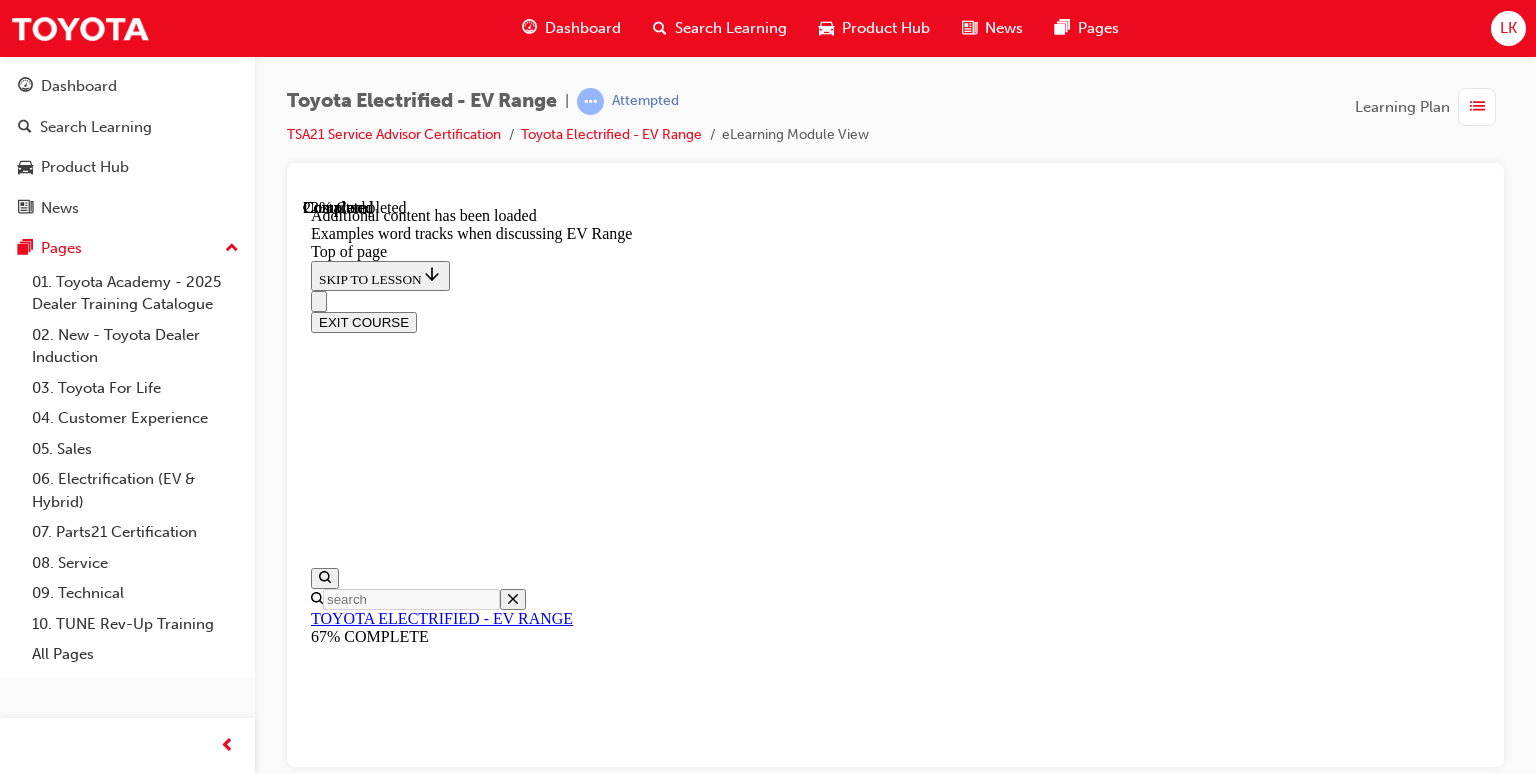click on "CONTINUE" at bounding box center [353, 9667] 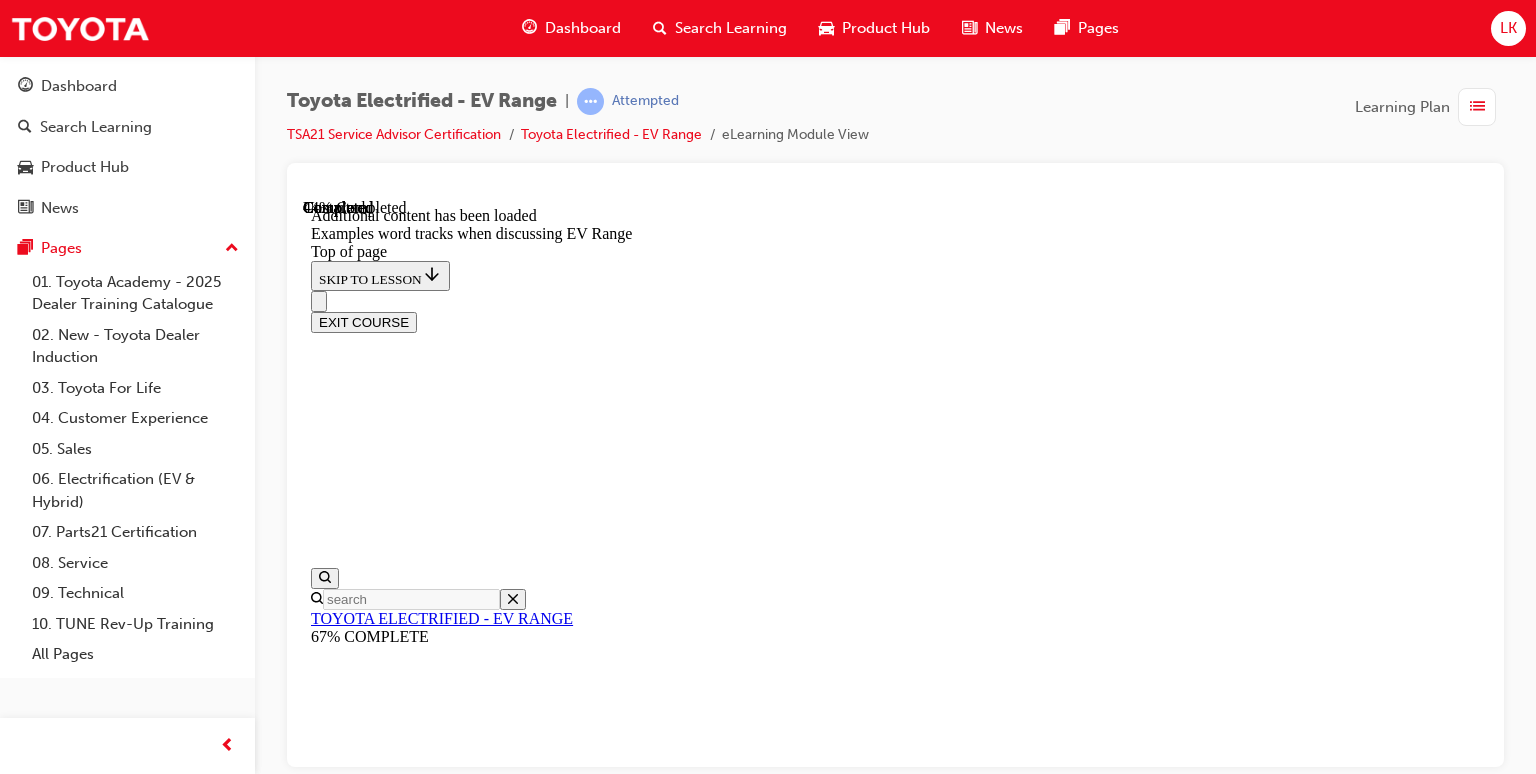 click on "CONTINUE" at bounding box center [353, 10171] 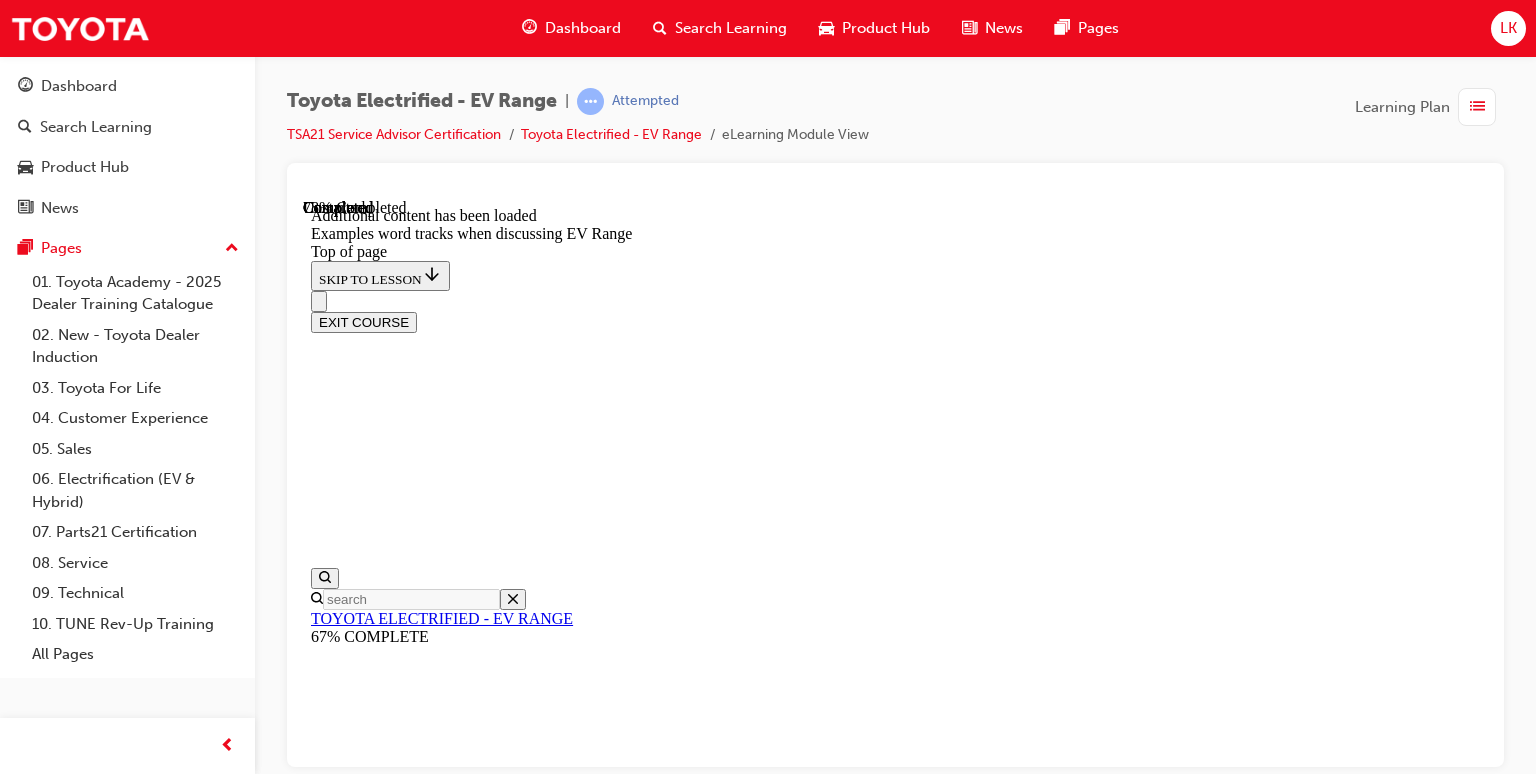 scroll, scrollTop: 2332, scrollLeft: 0, axis: vertical 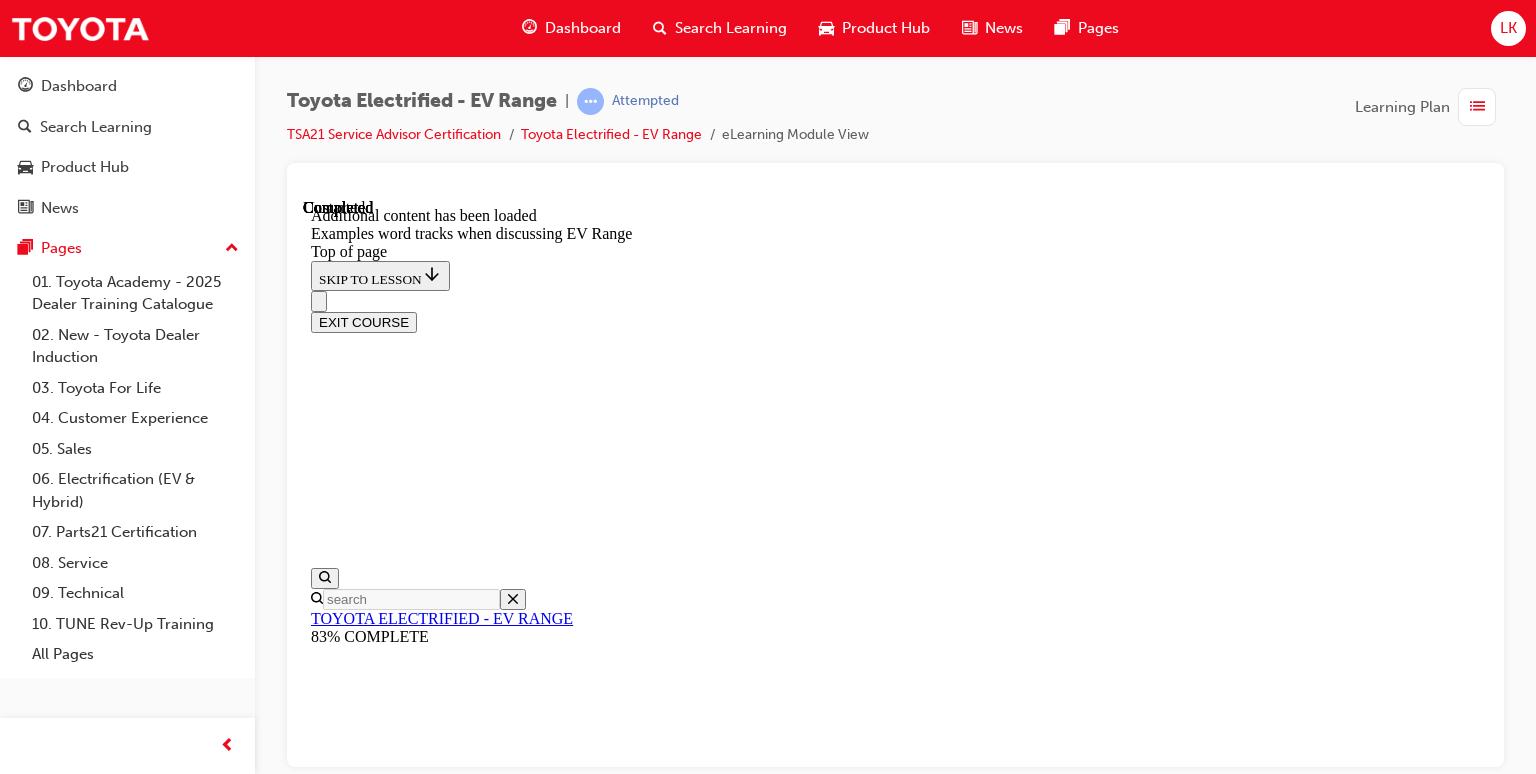 click on "EV Range - example response and follow up questions.pdf" at bounding box center [895, 11338] 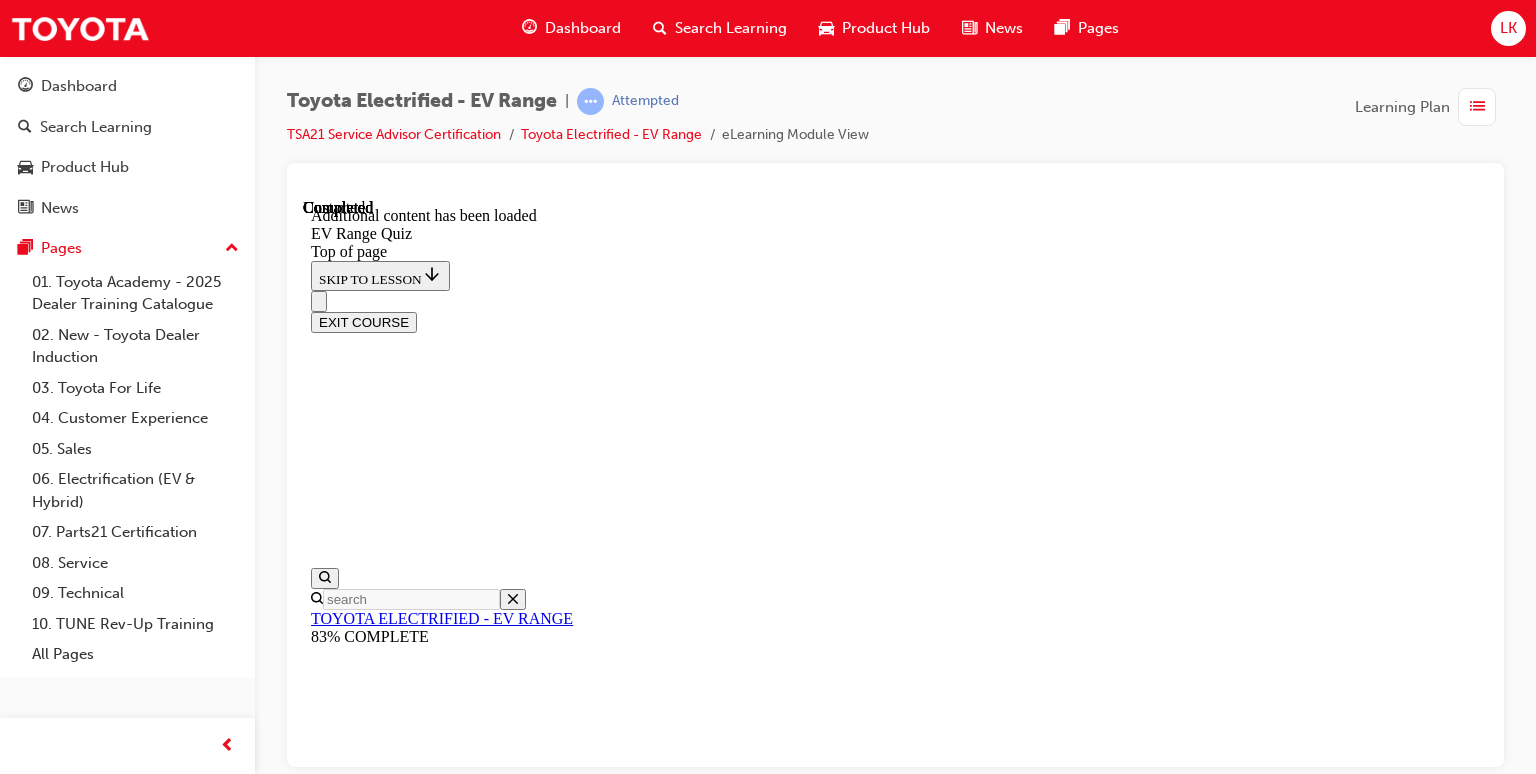 scroll, scrollTop: 63, scrollLeft: 0, axis: vertical 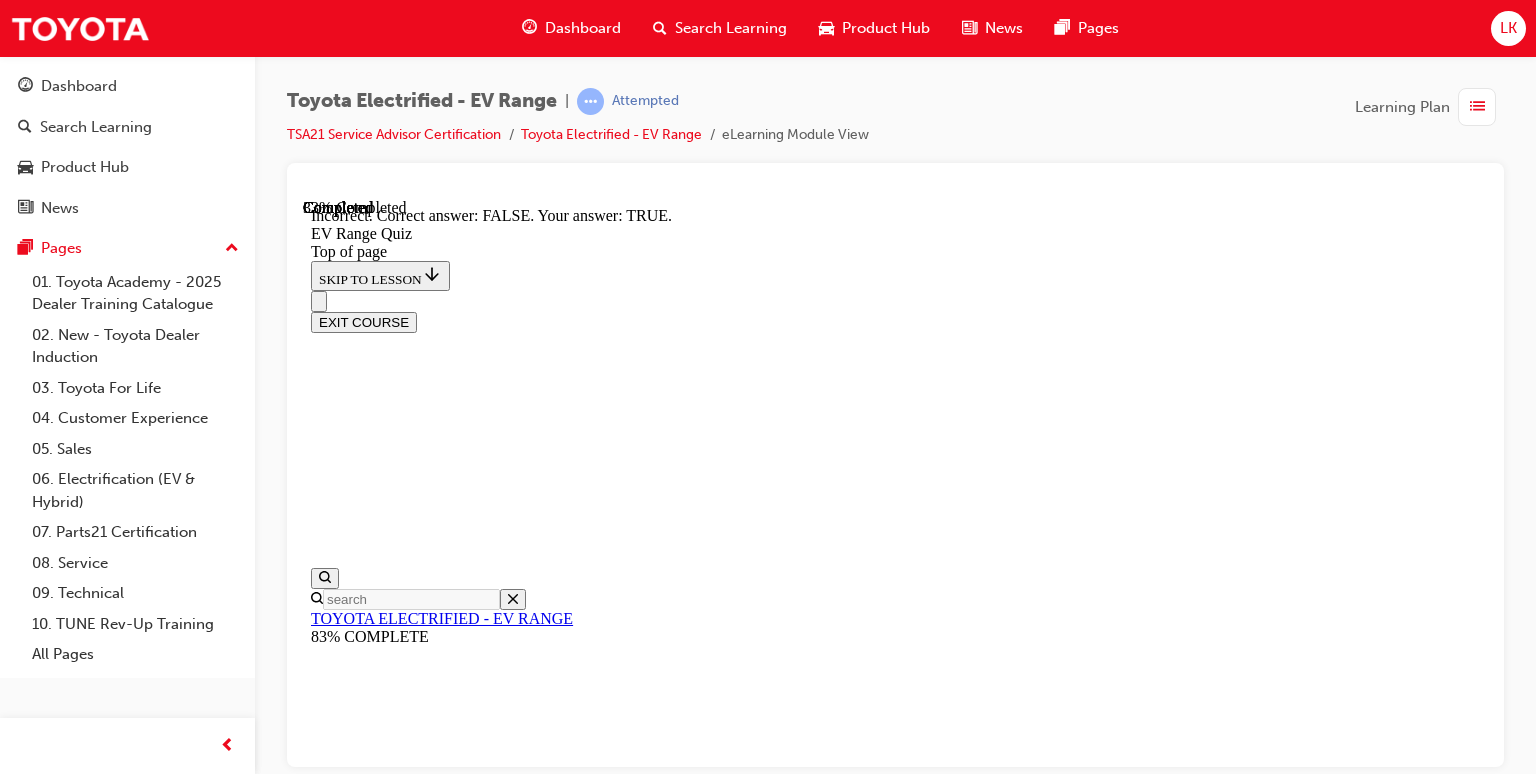 click on "NEXT" at bounding box center [337, 13589] 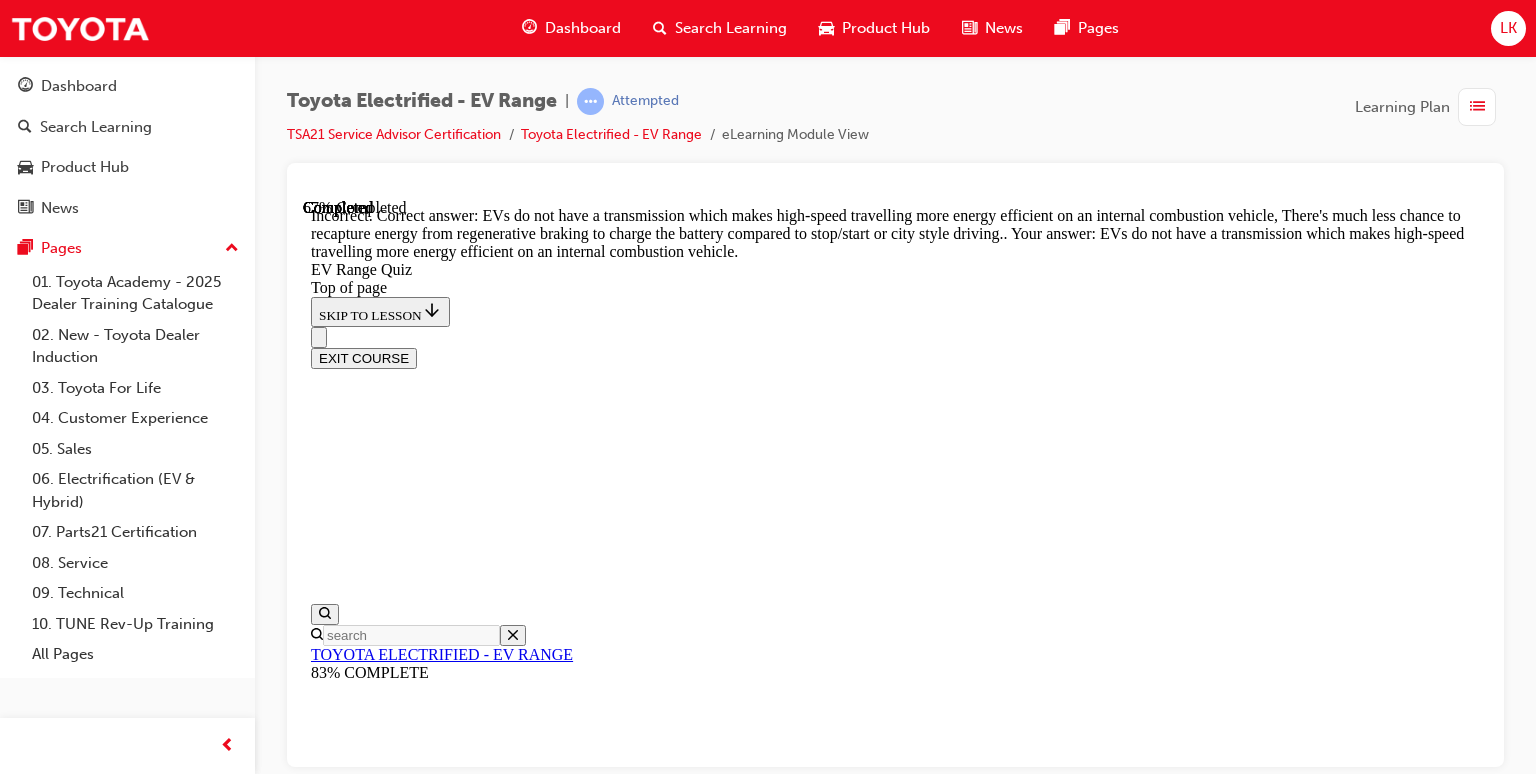 scroll, scrollTop: 728, scrollLeft: 0, axis: vertical 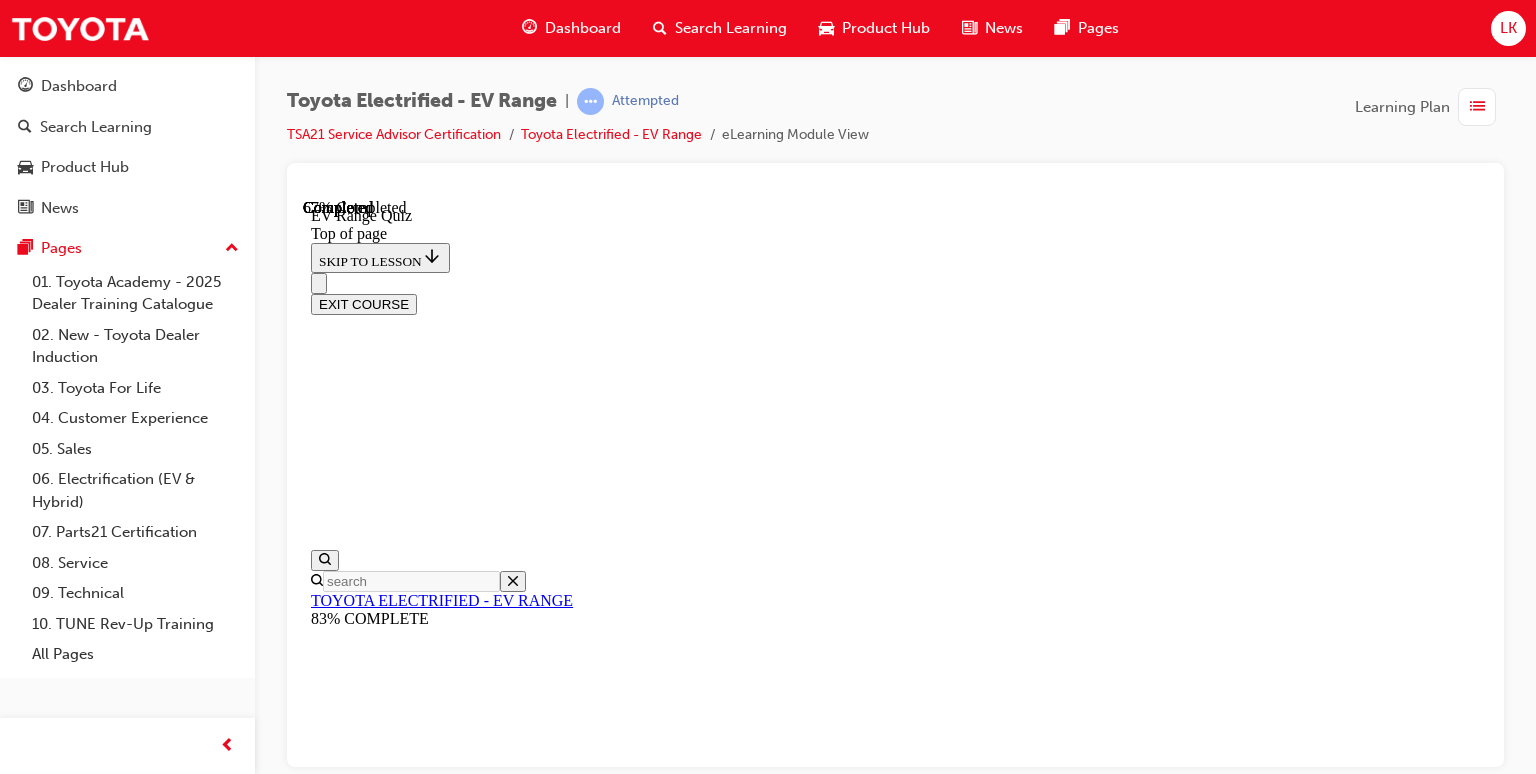 drag, startPoint x: 854, startPoint y: 575, endPoint x: 883, endPoint y: 578, distance: 29.15476 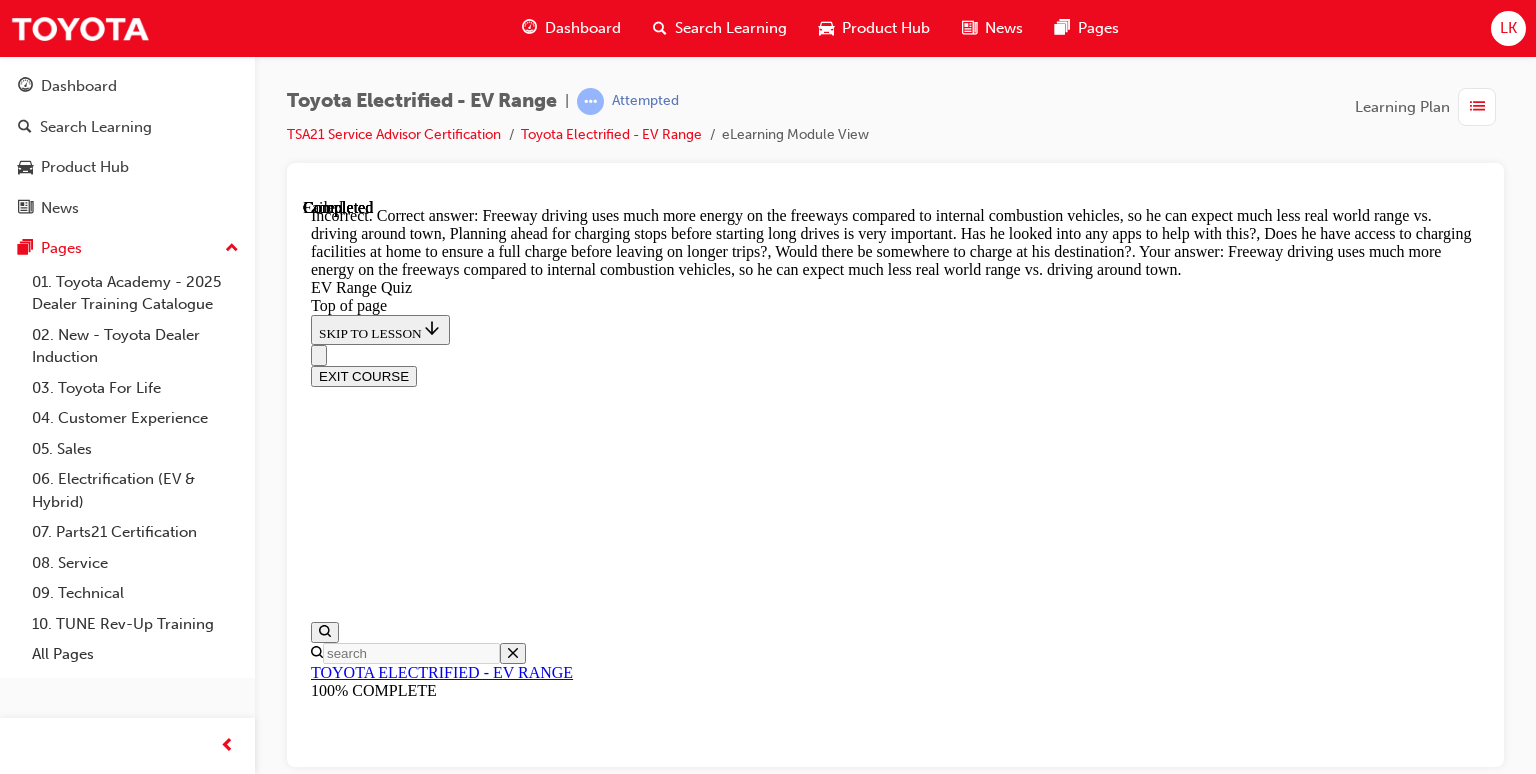 scroll, scrollTop: 469, scrollLeft: 0, axis: vertical 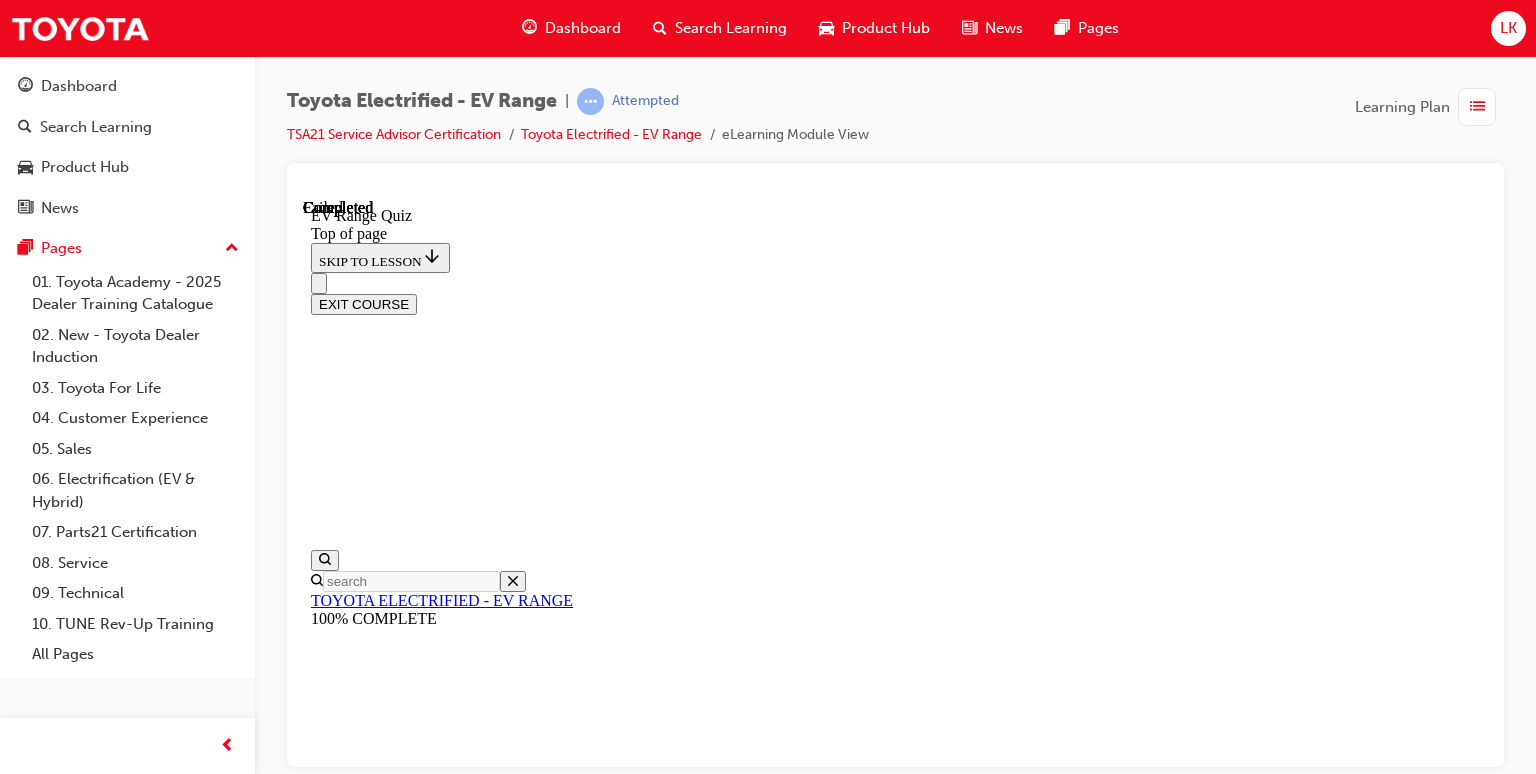 click at bounding box center [399, 13724] 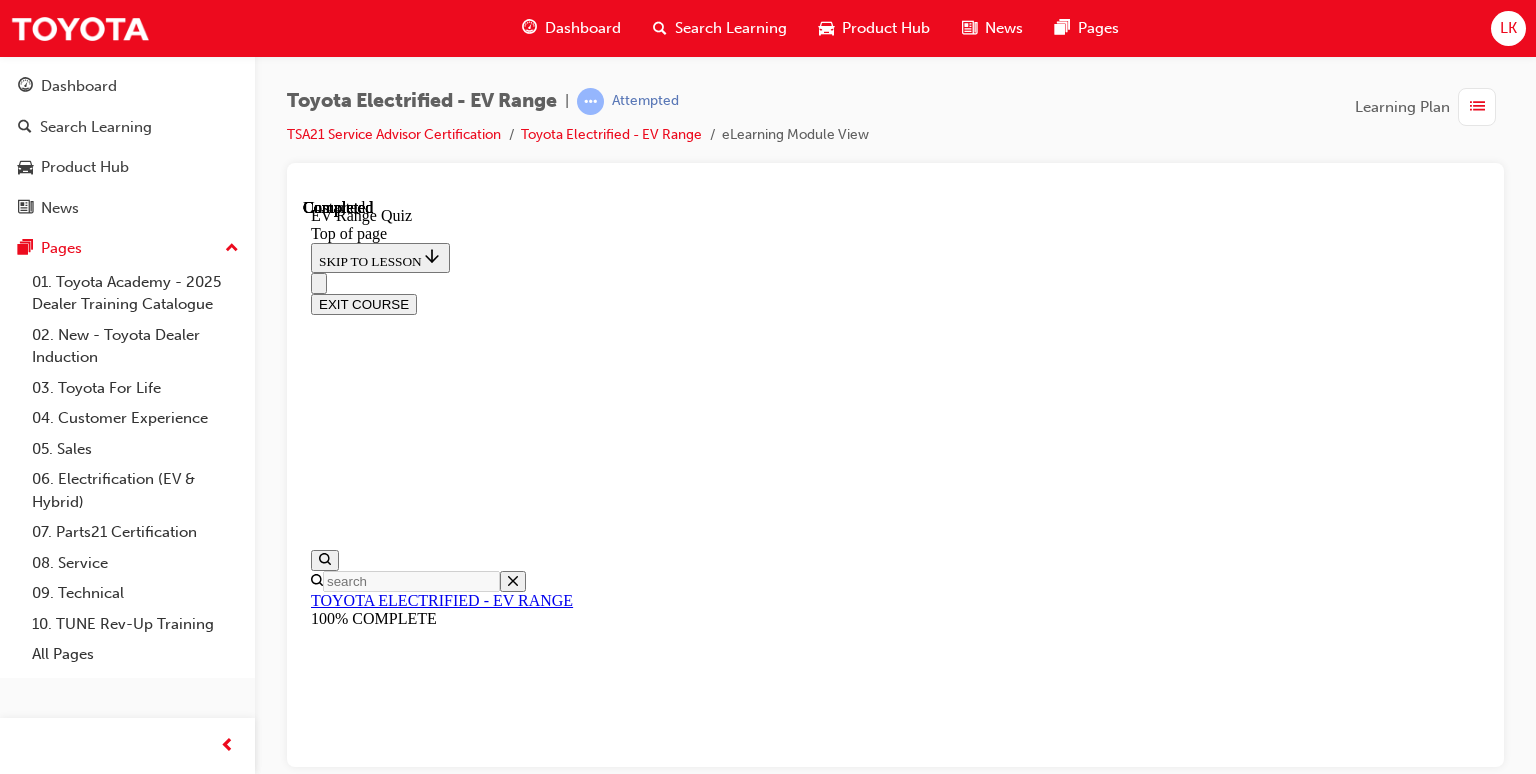 click on "TAKE AGAIN" at bounding box center (359, 9111) 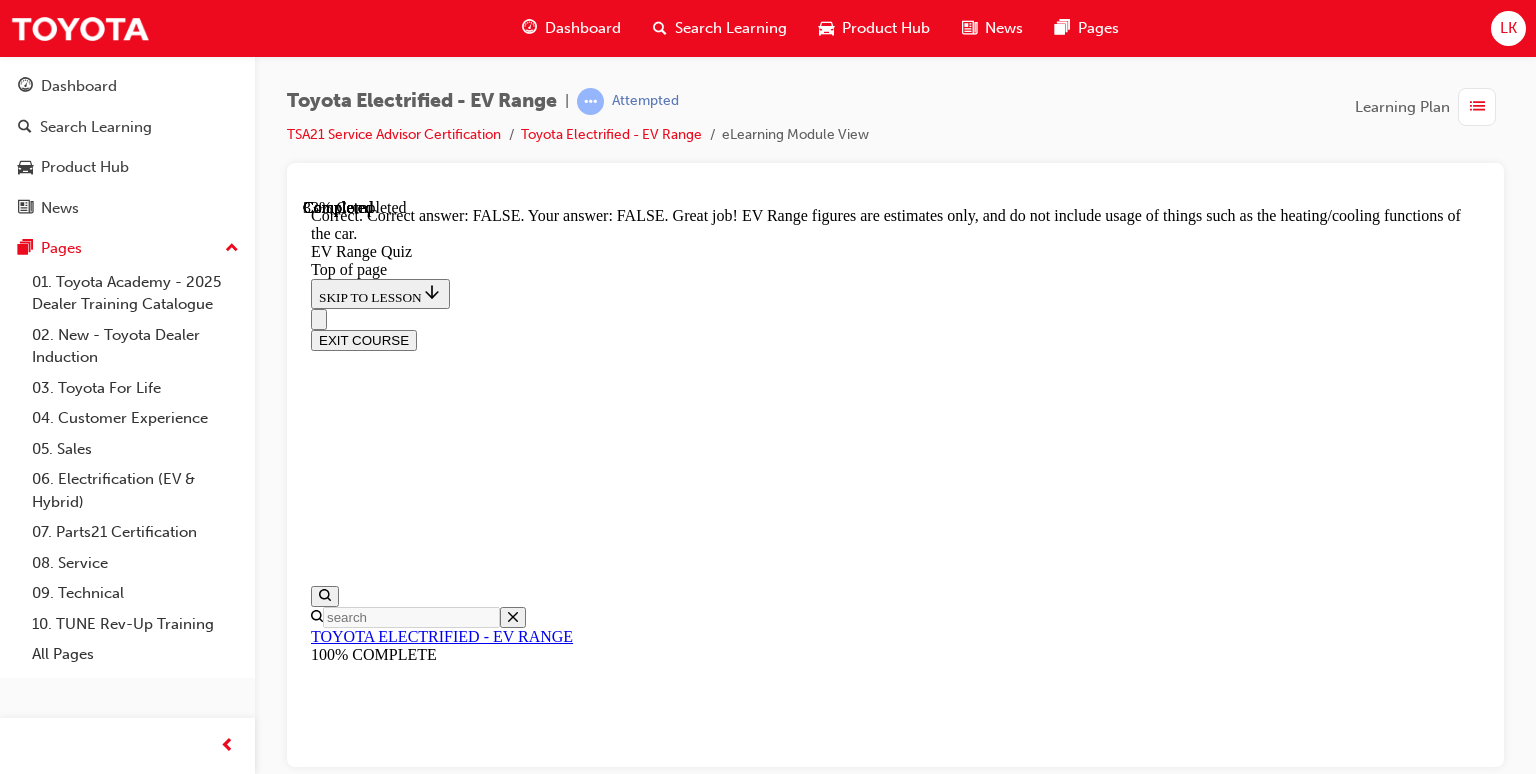 scroll, scrollTop: 526, scrollLeft: 0, axis: vertical 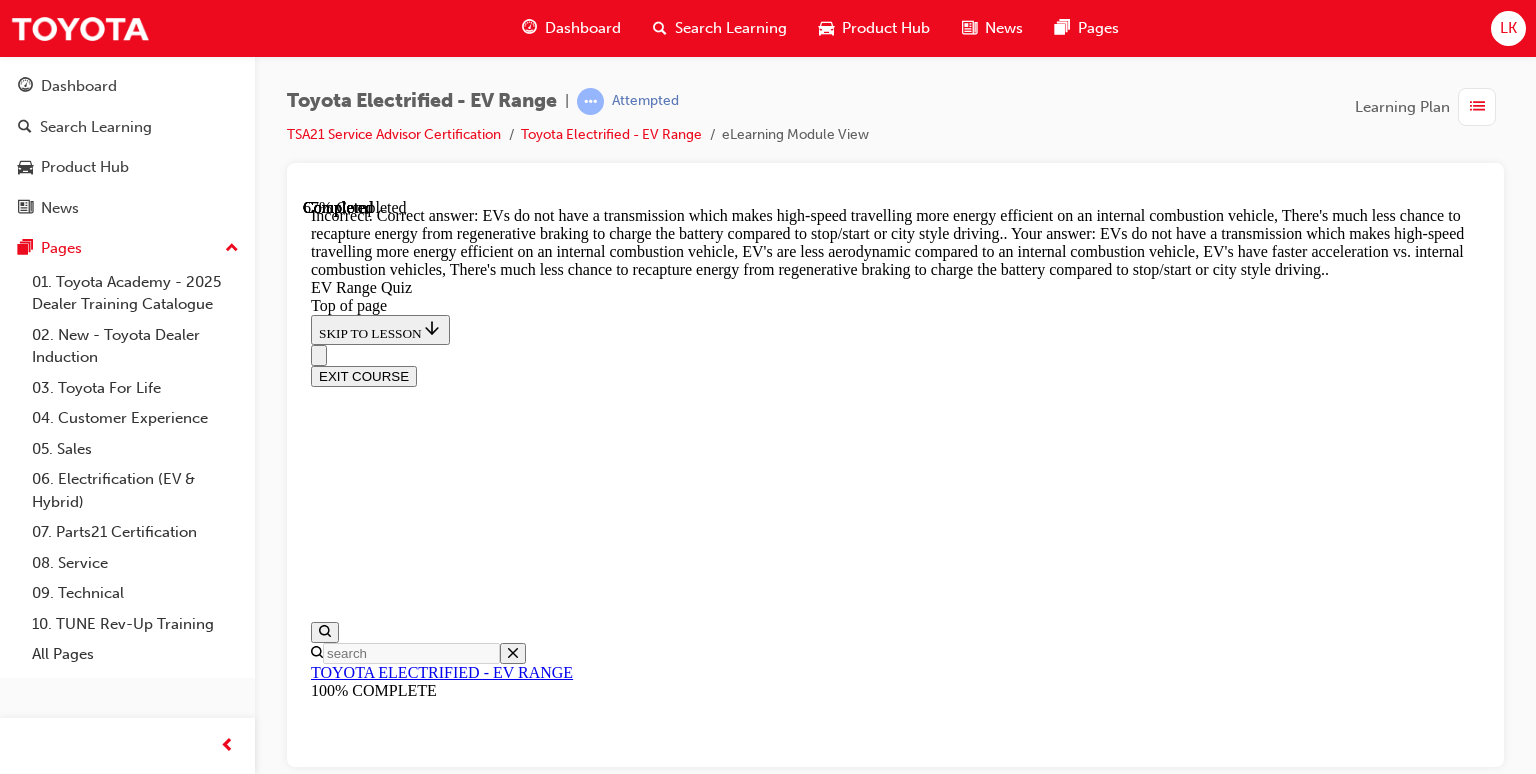 drag, startPoint x: 1026, startPoint y: 677, endPoint x: 1038, endPoint y: 673, distance: 12.649111 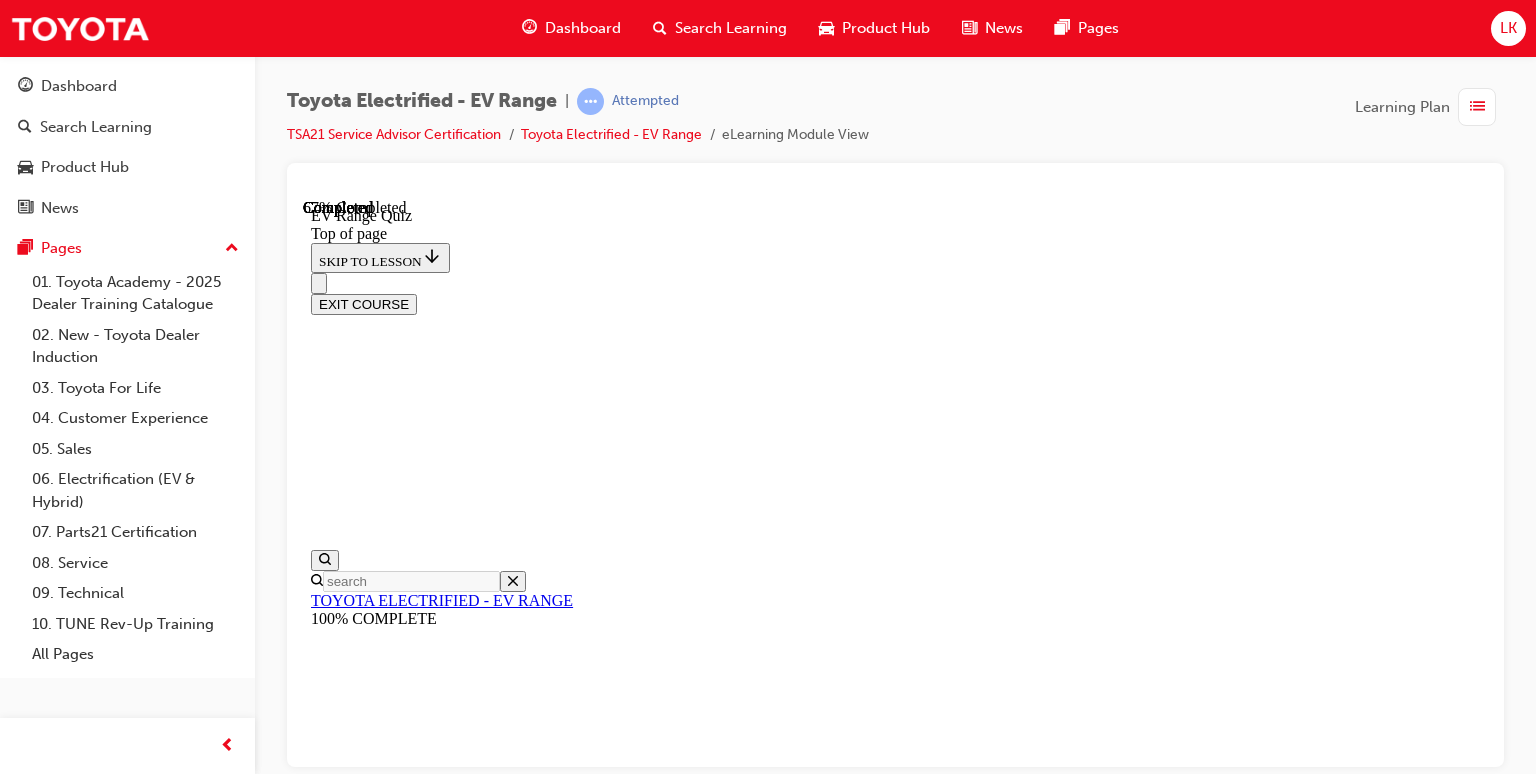 scroll, scrollTop: 560, scrollLeft: 0, axis: vertical 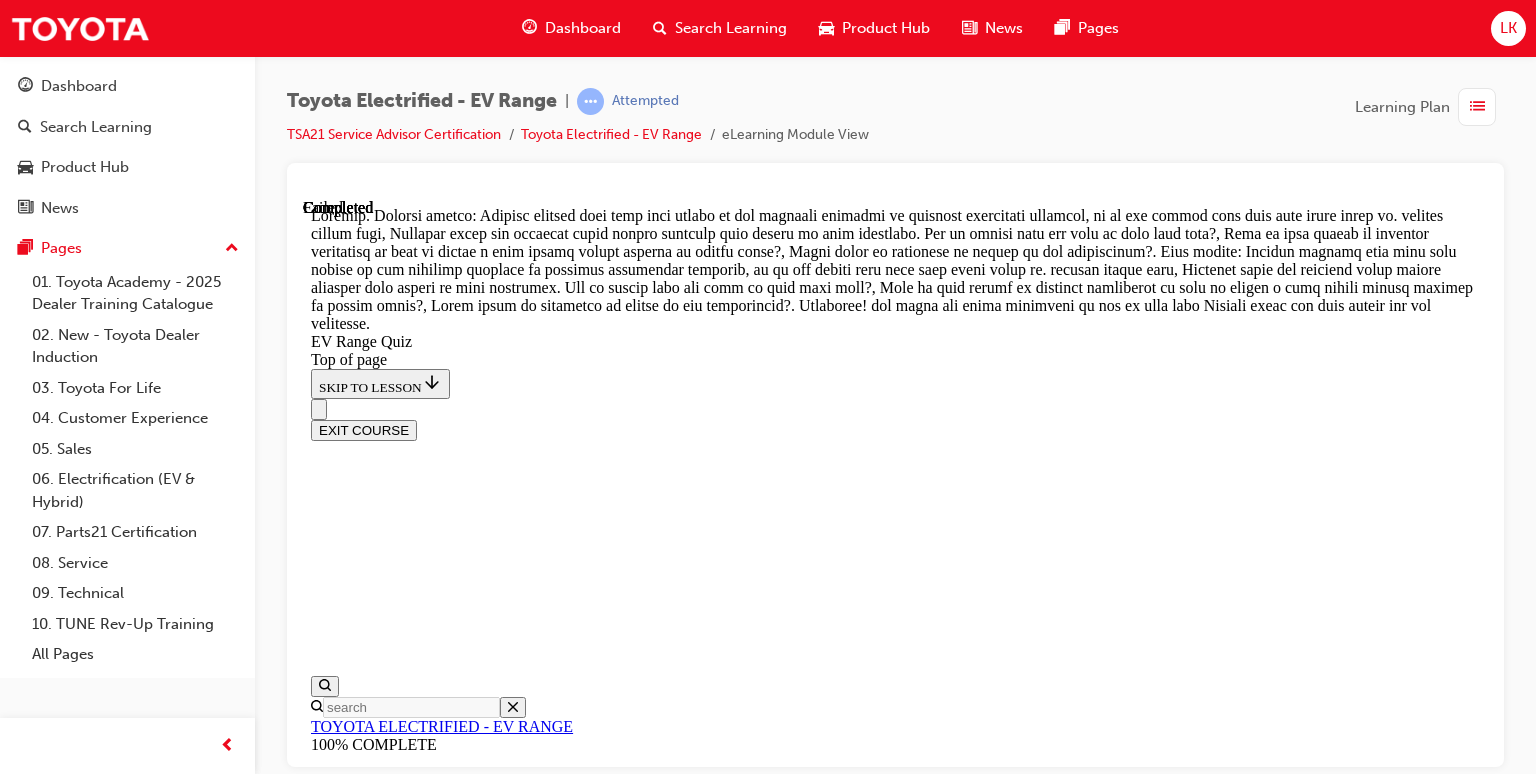 click on "NEXT" at bounding box center (337, 17021) 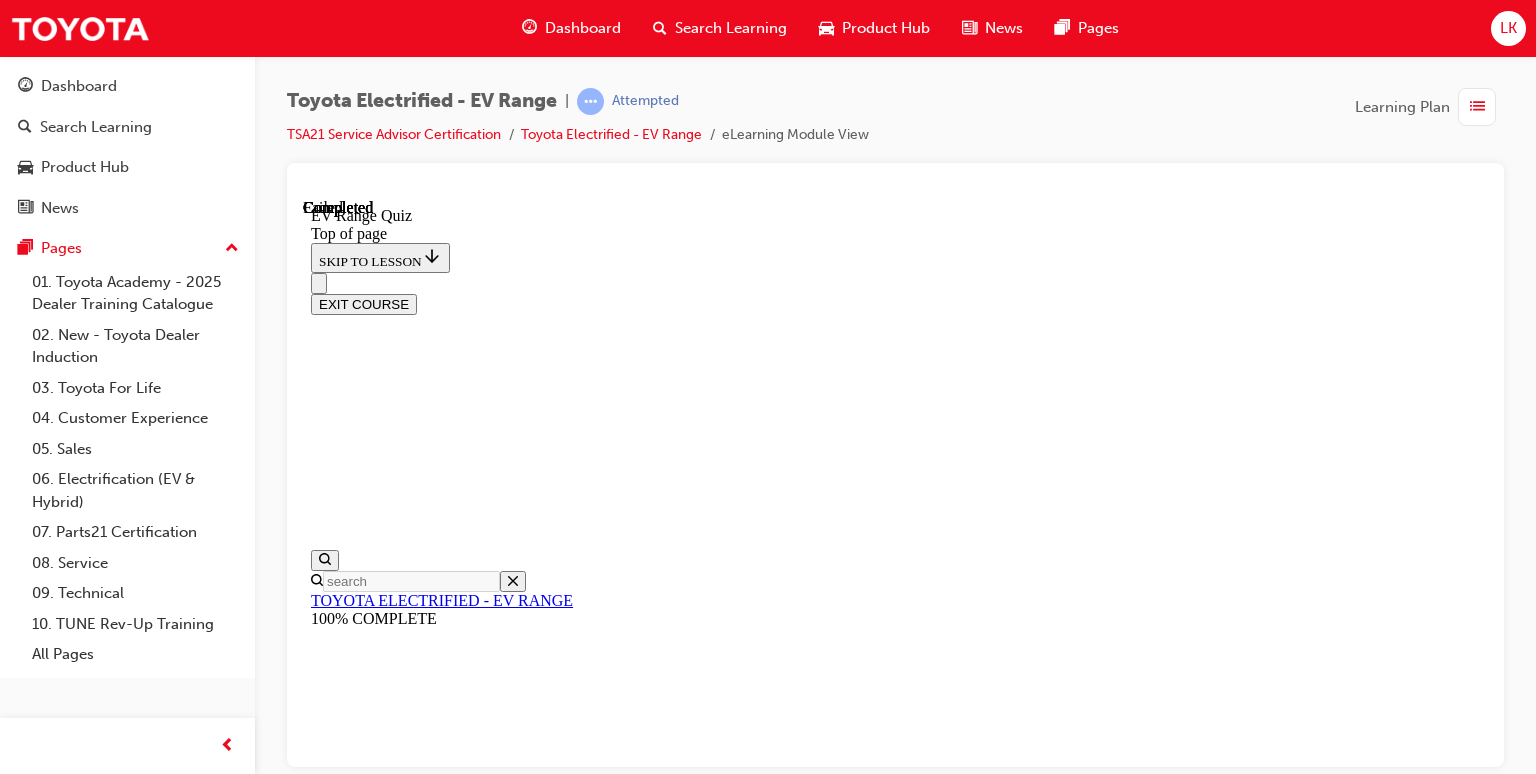 scroll, scrollTop: 452, scrollLeft: 0, axis: vertical 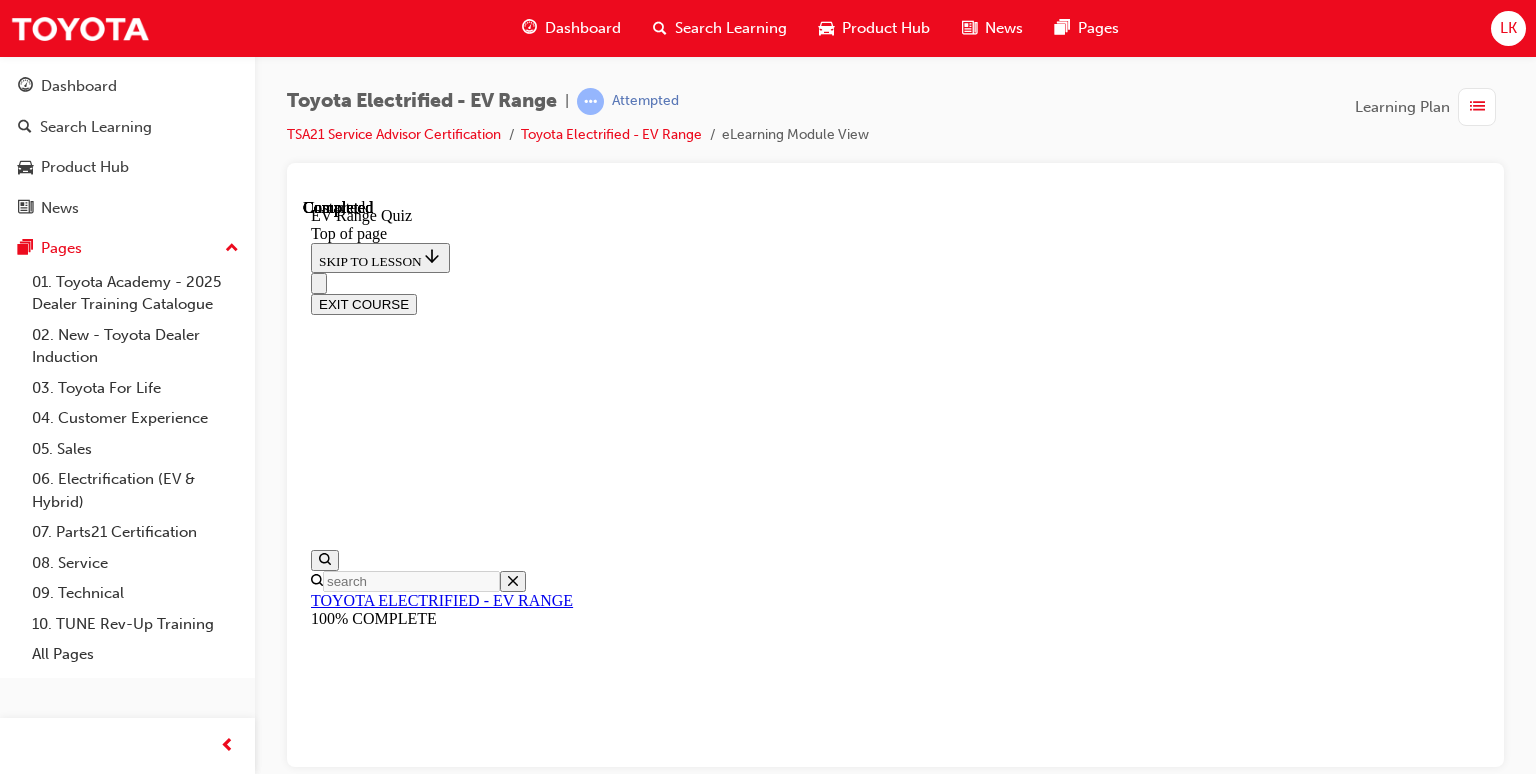 click on "TAKE AGAIN" at bounding box center (359, 9112) 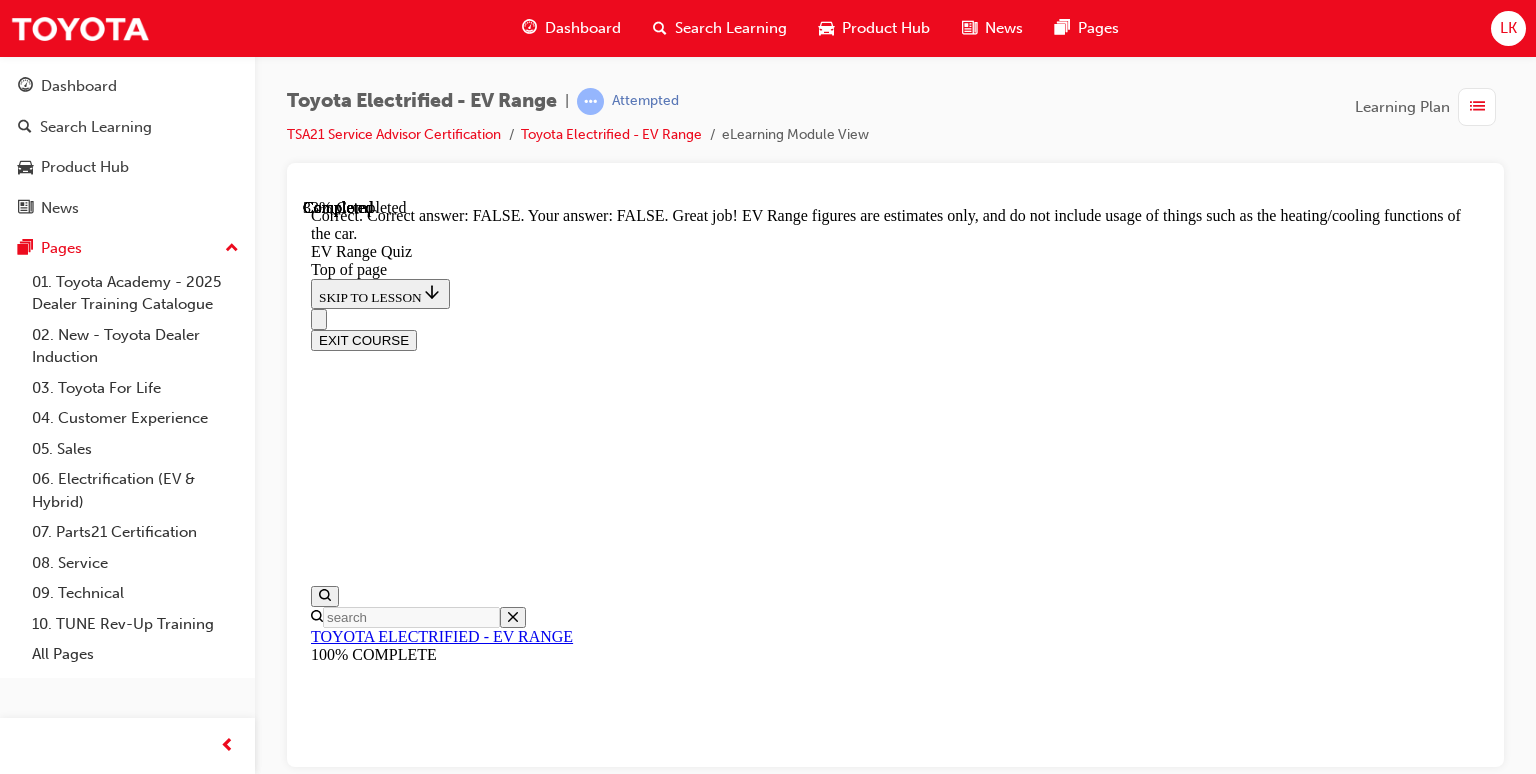 scroll, scrollTop: 526, scrollLeft: 0, axis: vertical 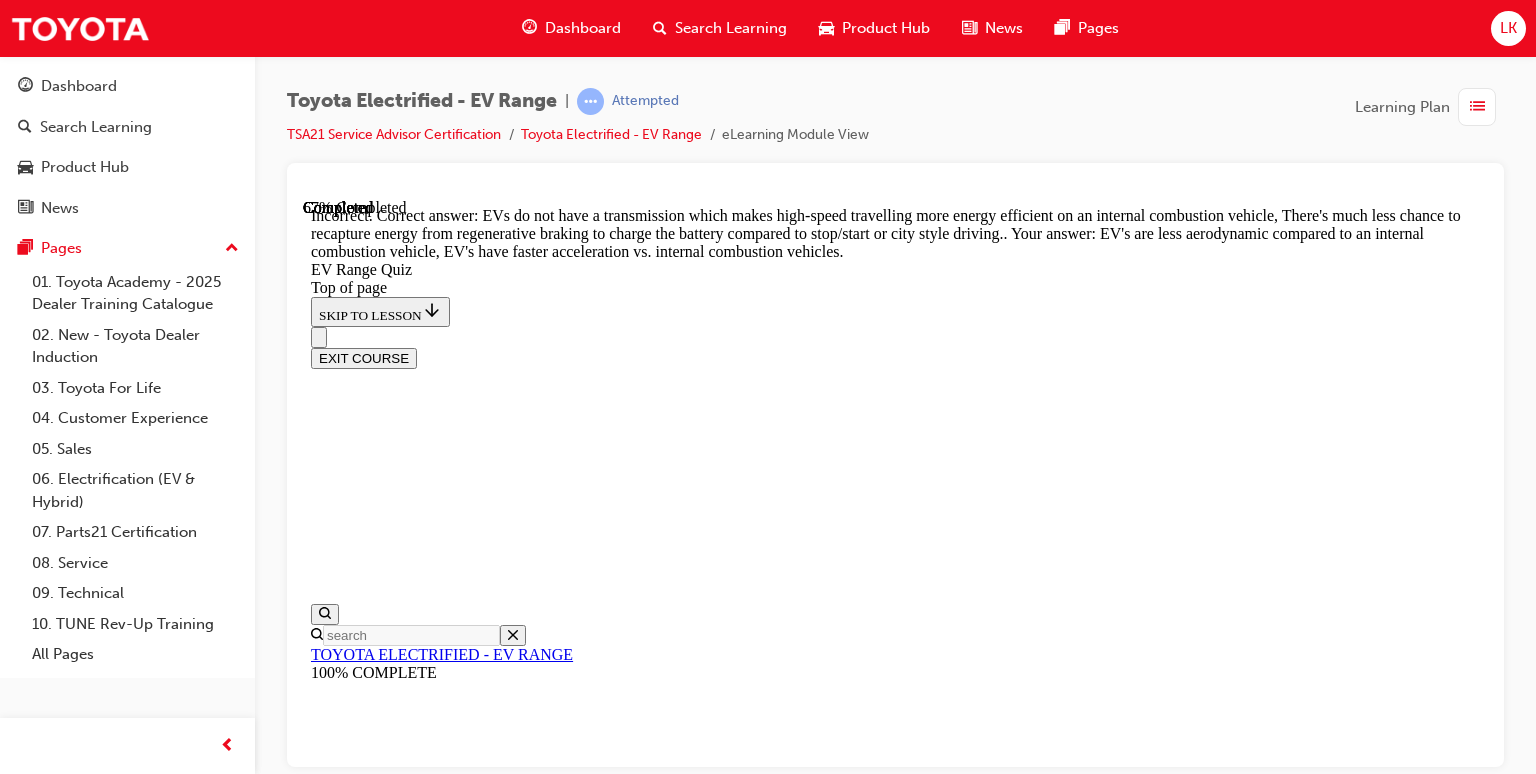 type 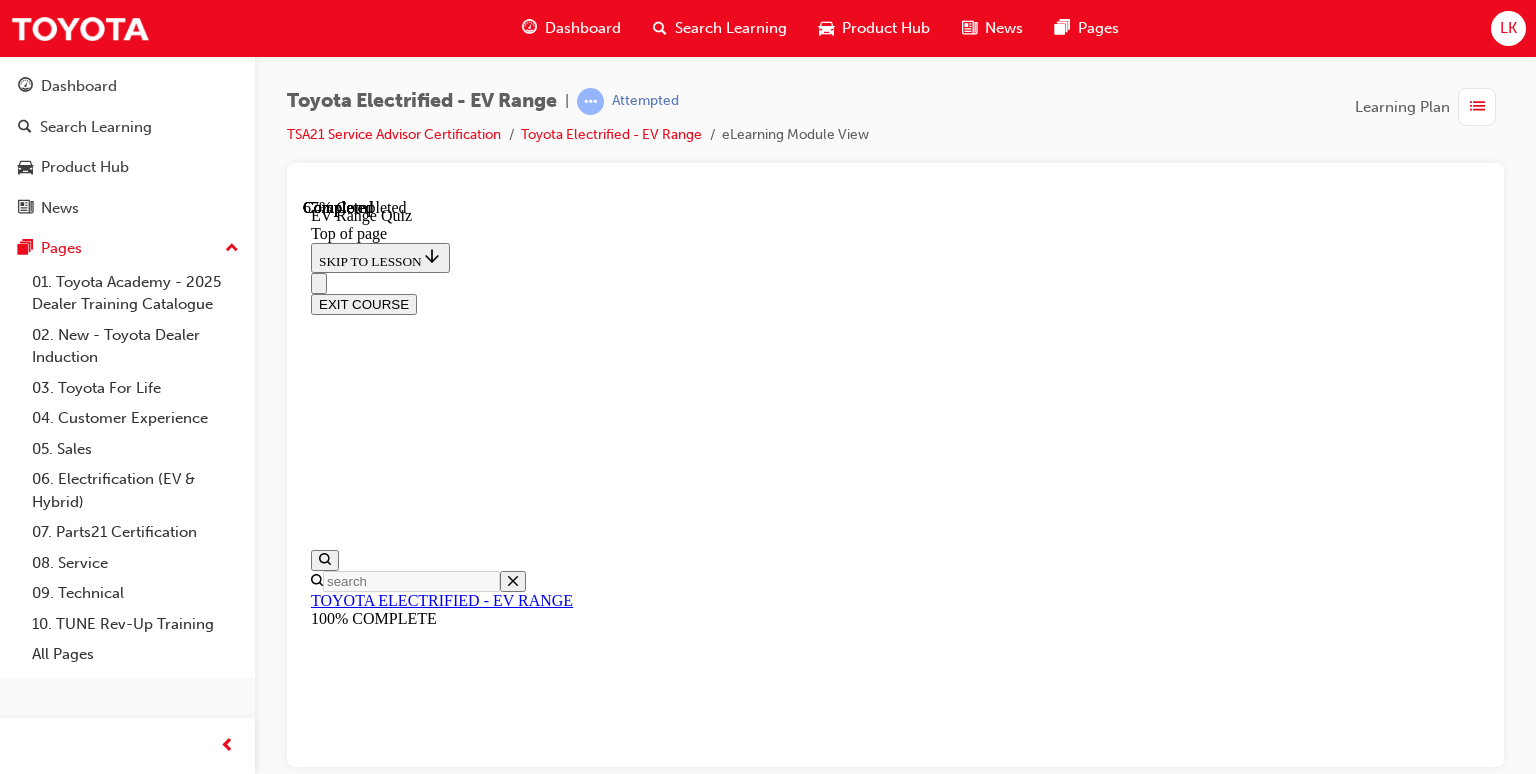 scroll, scrollTop: 551, scrollLeft: 0, axis: vertical 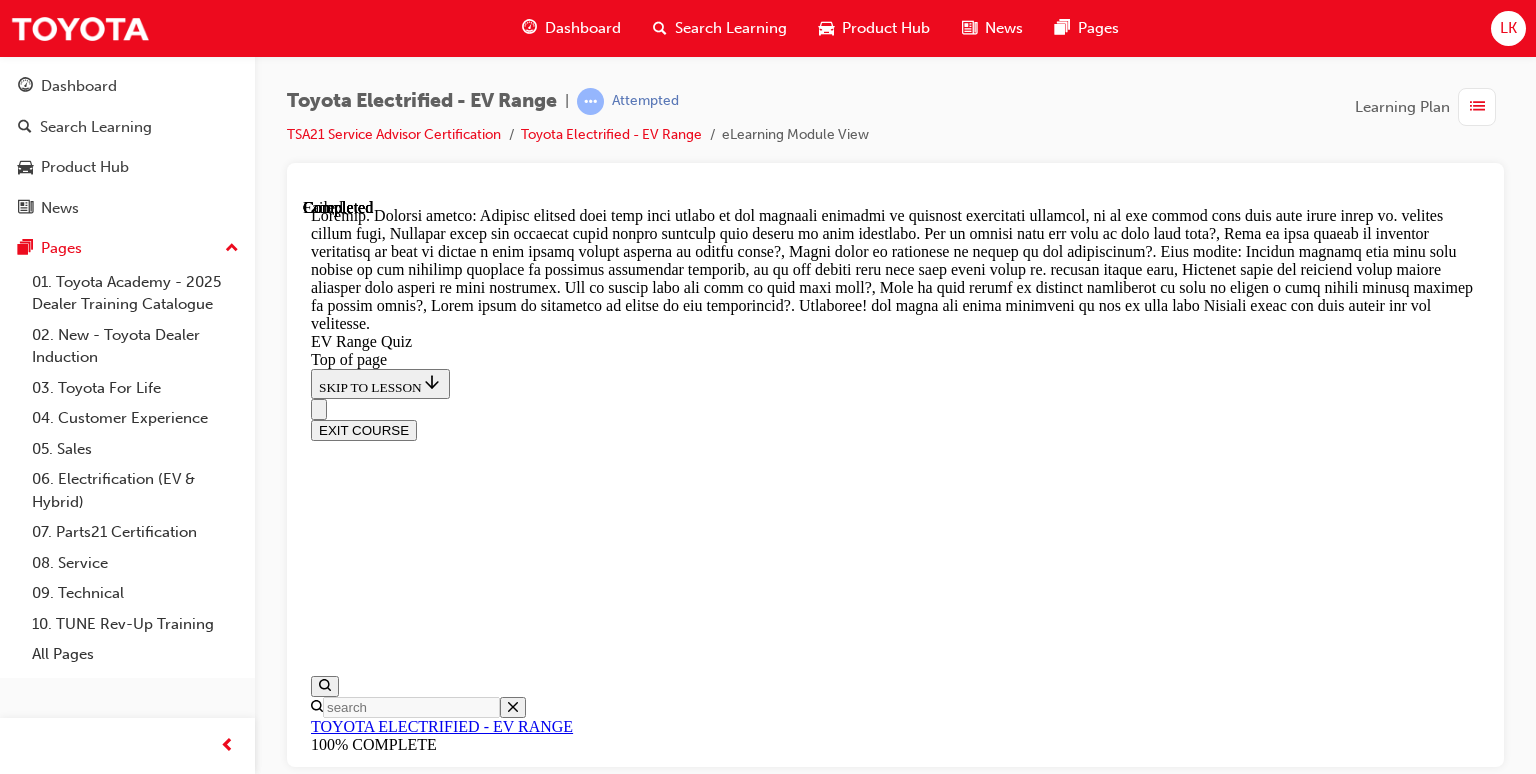 click on "NEXT" at bounding box center (337, 17021) 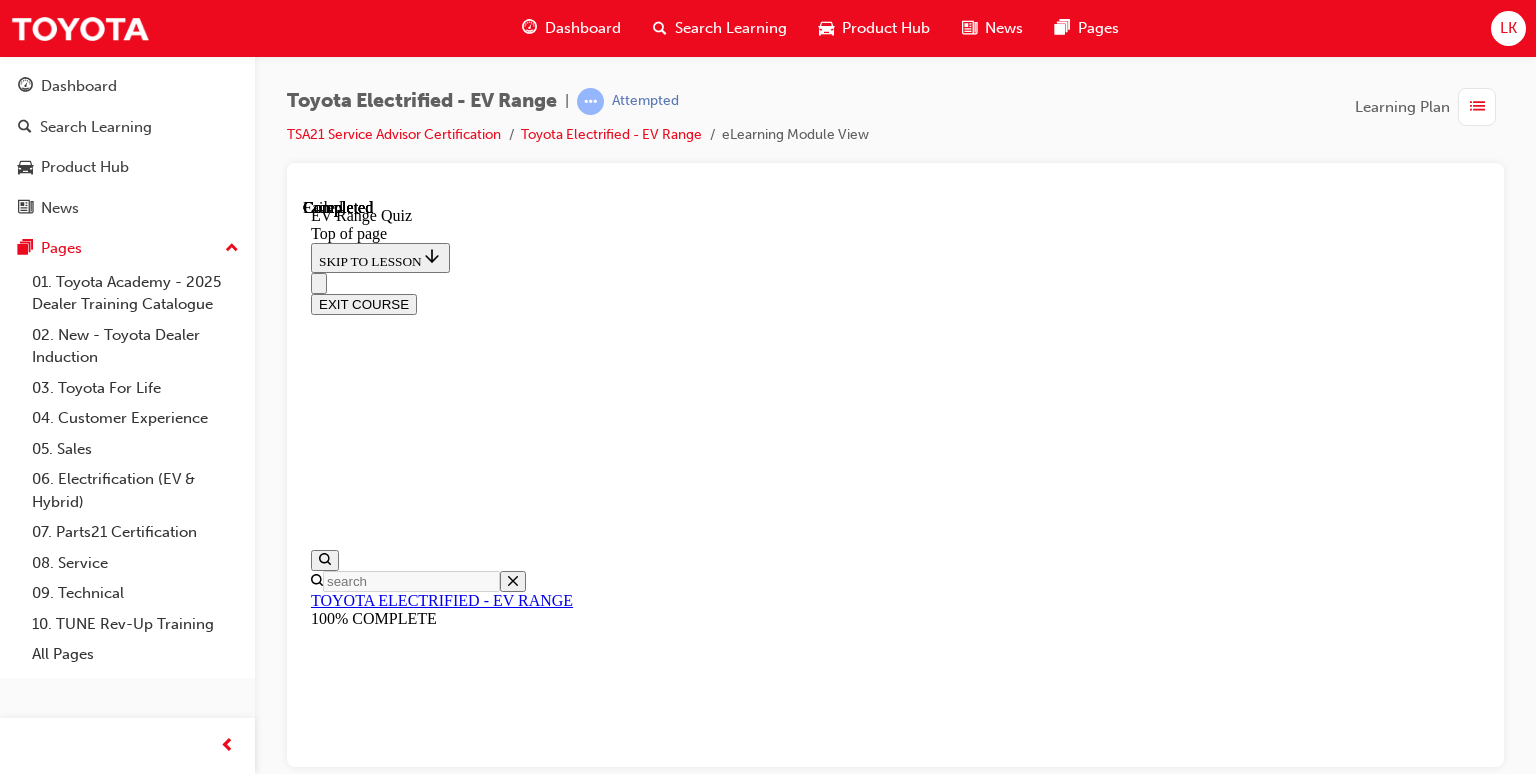 scroll, scrollTop: 452, scrollLeft: 0, axis: vertical 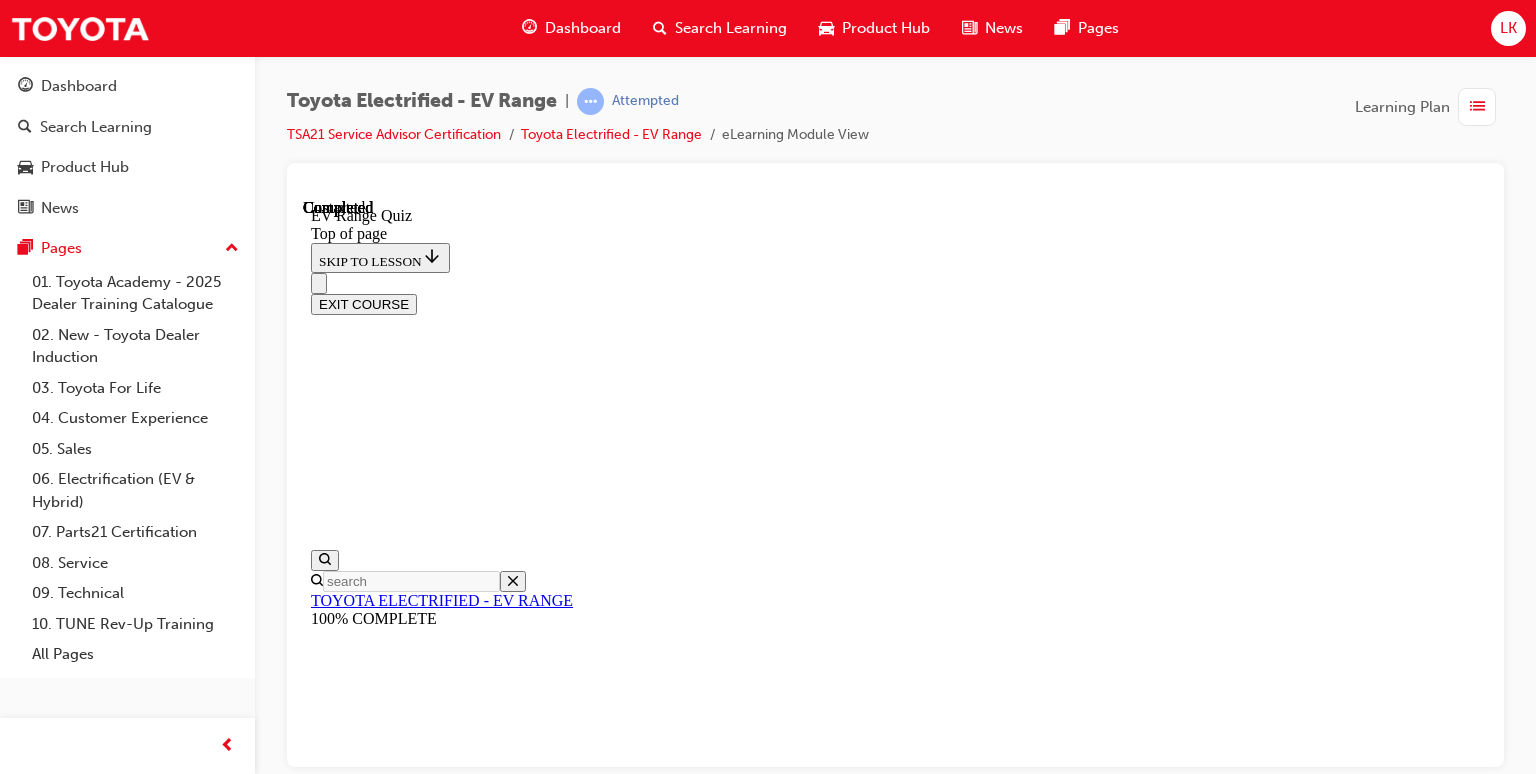 click on "Lesson 6 of 6 EV Range Quiz TAKE AGAIN" at bounding box center [895, 9069] 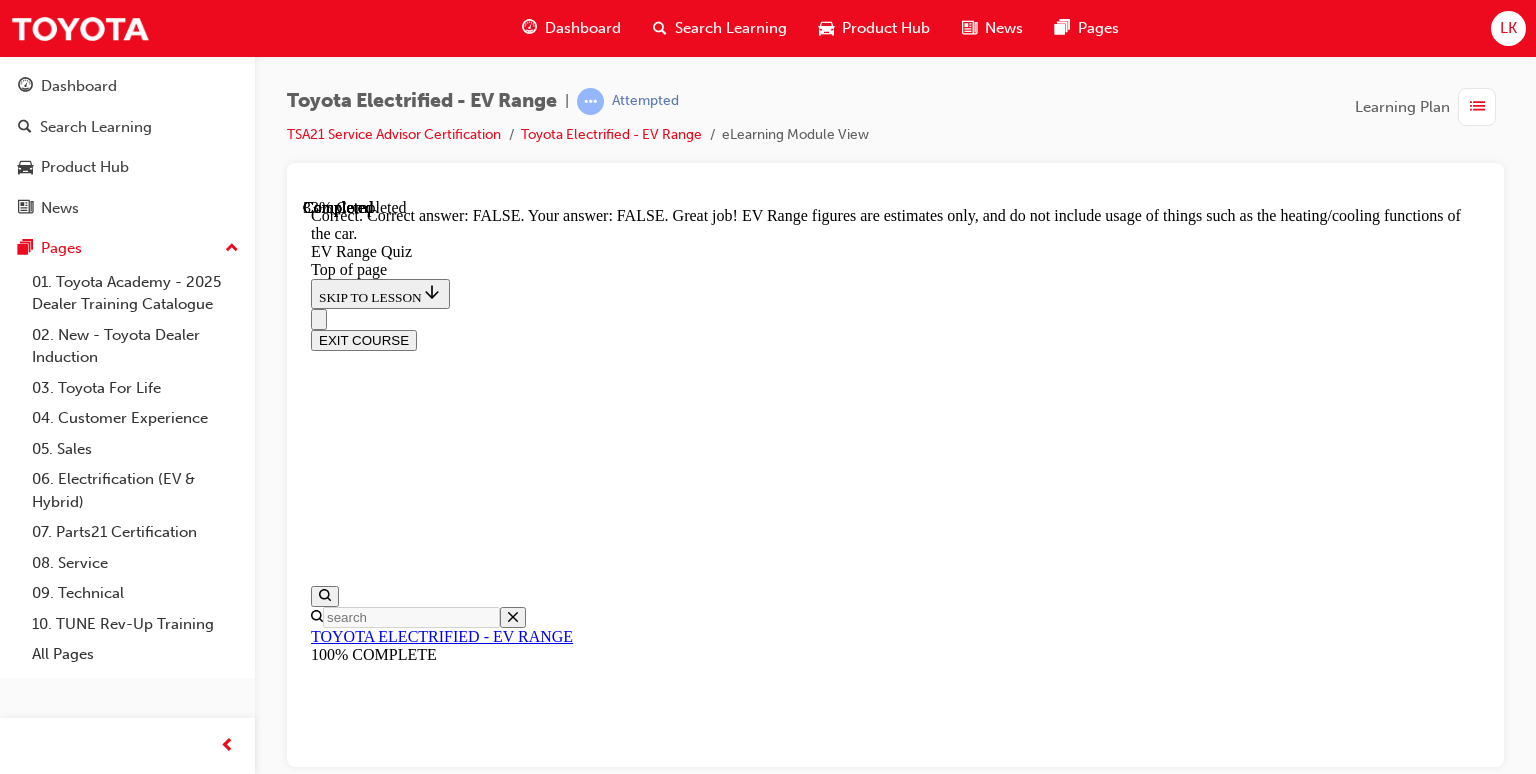 scroll, scrollTop: 526, scrollLeft: 0, axis: vertical 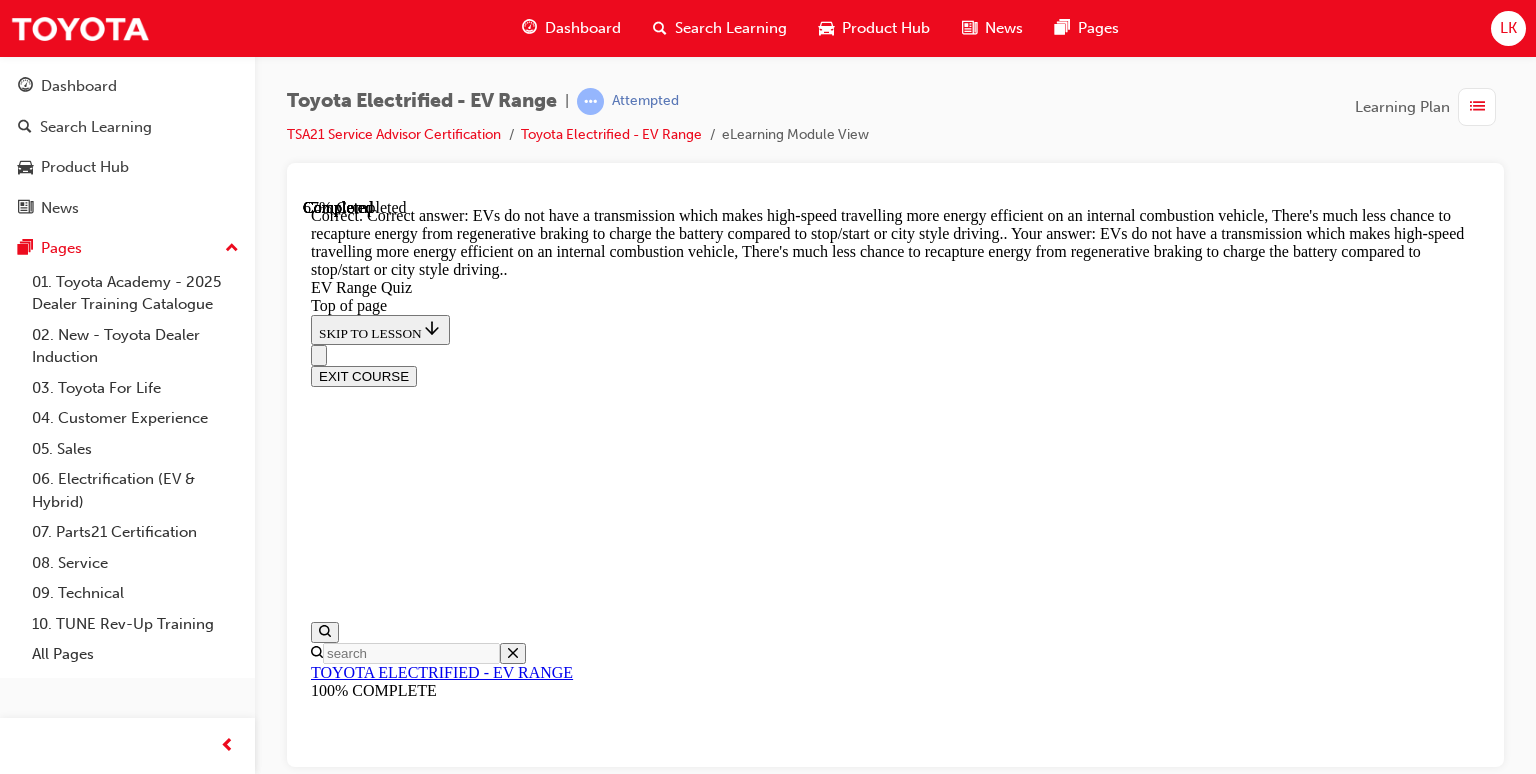 drag, startPoint x: 1058, startPoint y: 694, endPoint x: 1079, endPoint y: 691, distance: 21.213203 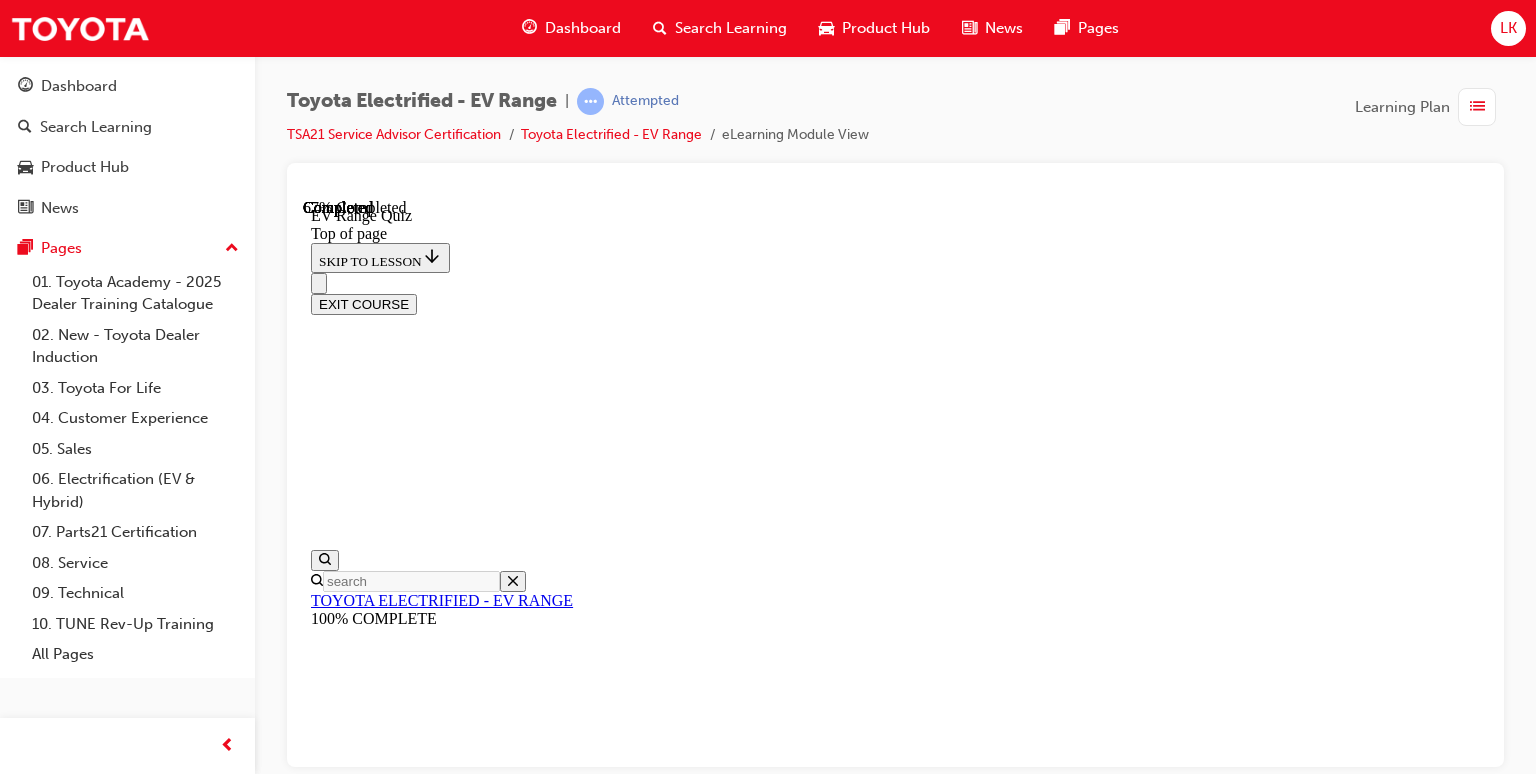 scroll, scrollTop: 761, scrollLeft: 0, axis: vertical 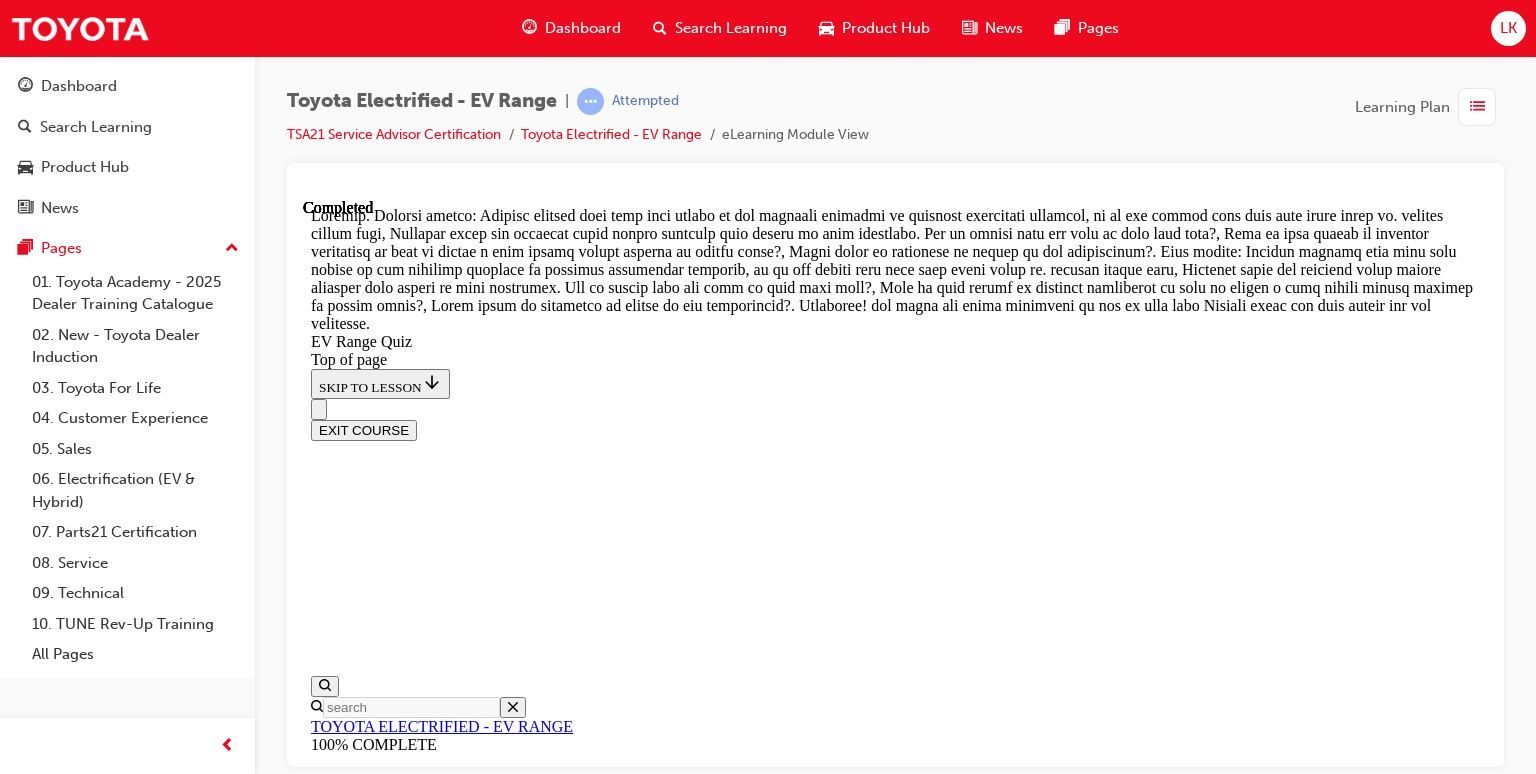 click on "NEXT" at bounding box center [337, 17021] 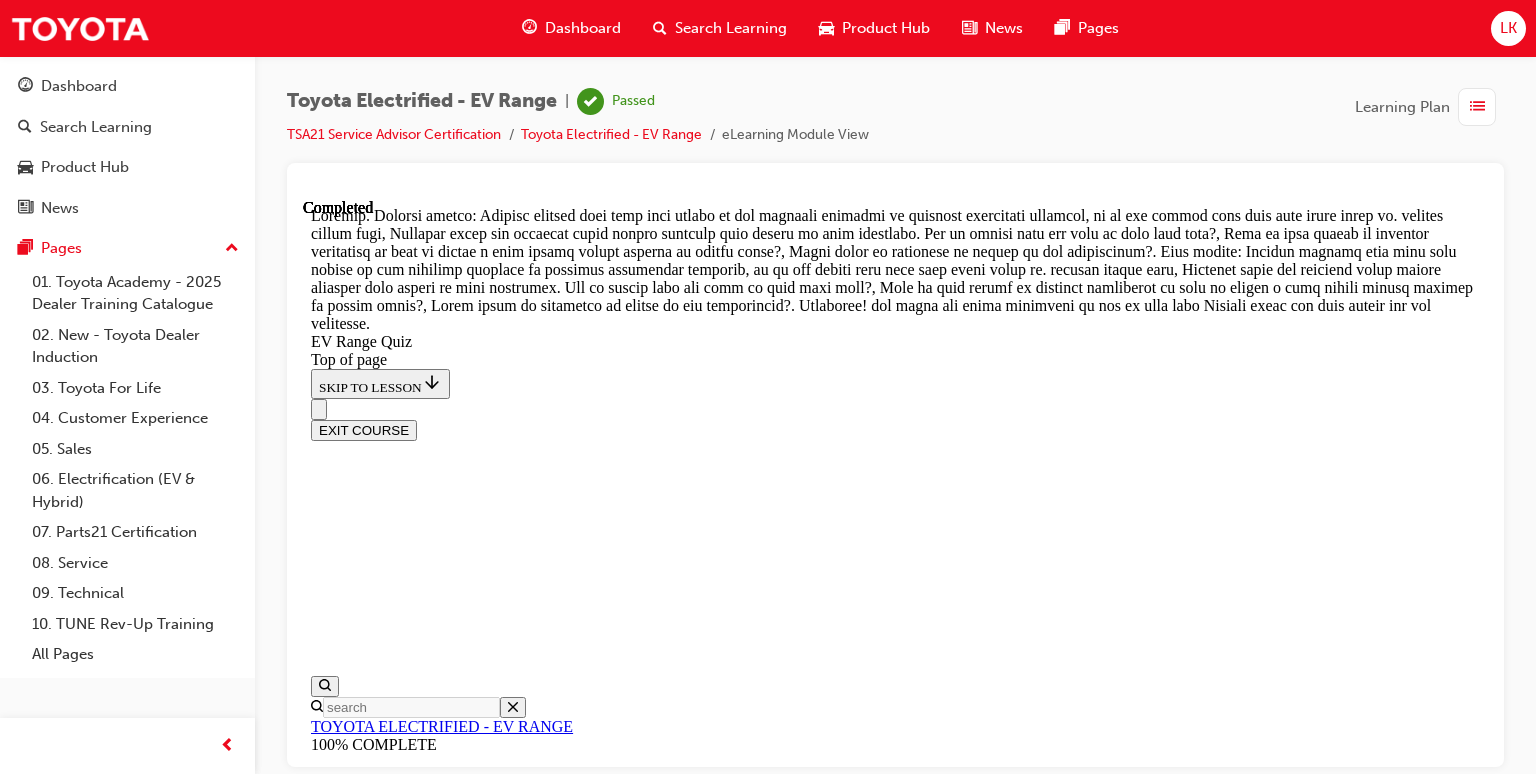 scroll, scrollTop: 60, scrollLeft: 0, axis: vertical 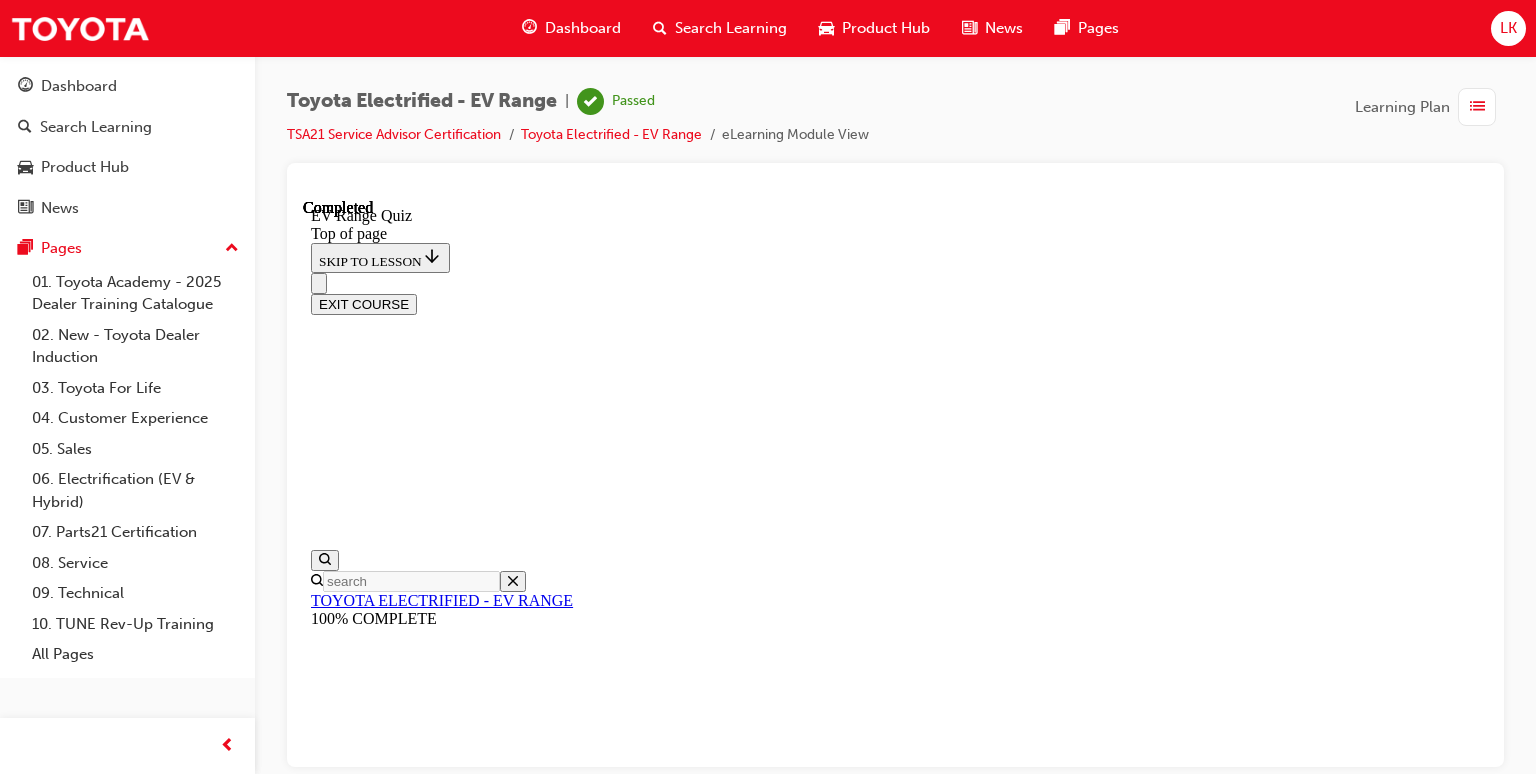 click at bounding box center (399, 13774) 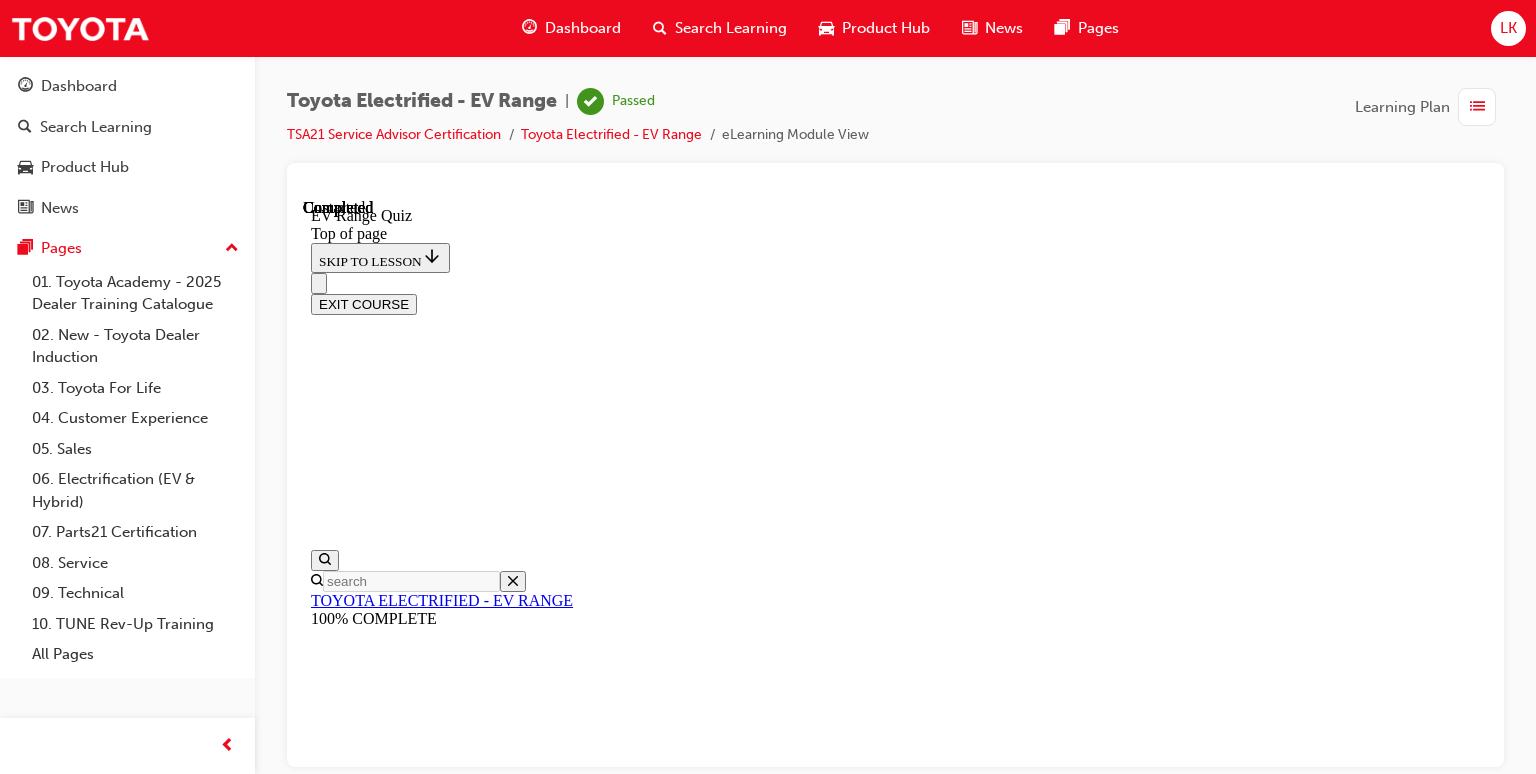 click on "TAKE AGAIN" at bounding box center [359, 9111] 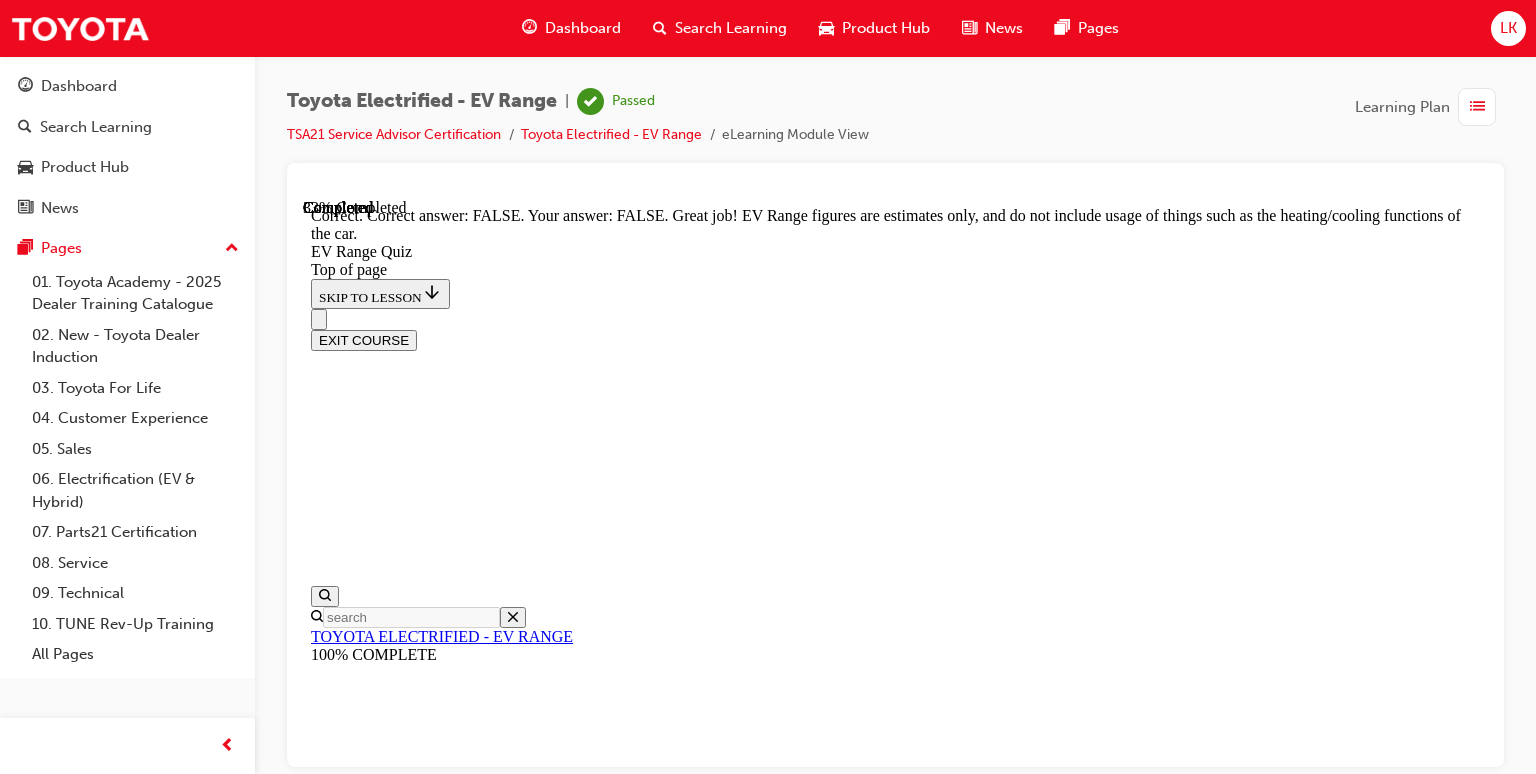 click on "NEXT" at bounding box center [337, 13657] 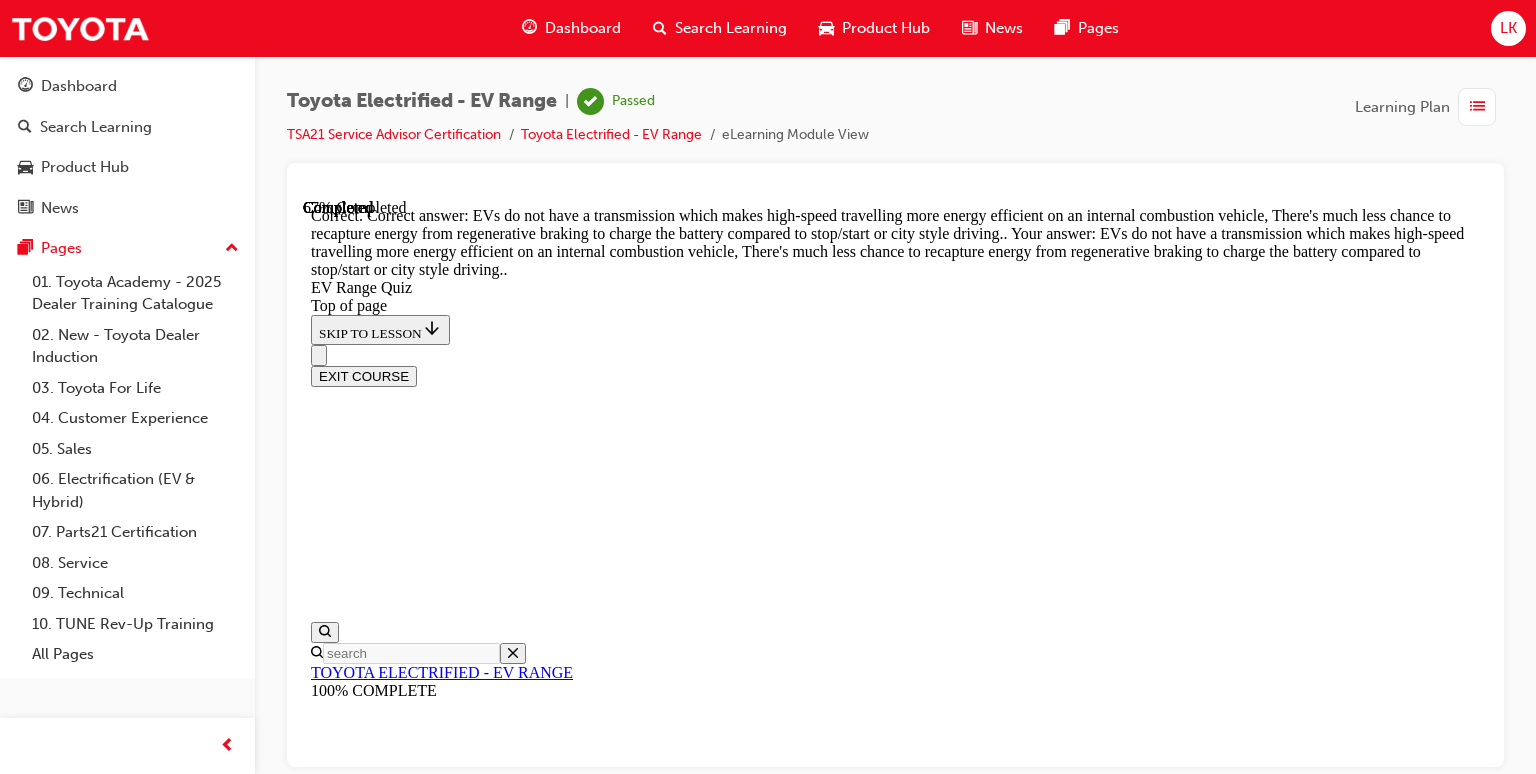 click on "NEXT" at bounding box center (337, 17497) 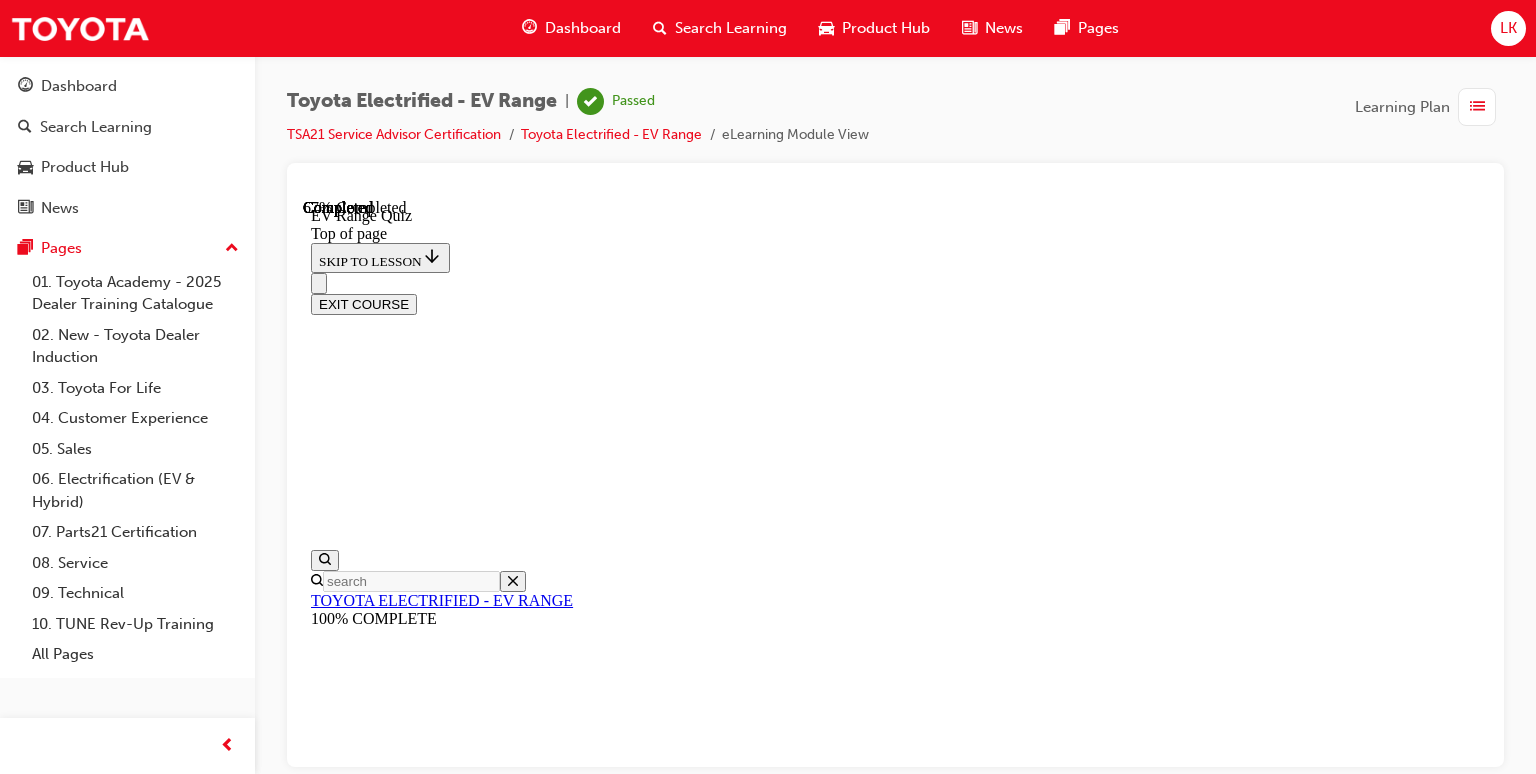 scroll, scrollTop: 461, scrollLeft: 0, axis: vertical 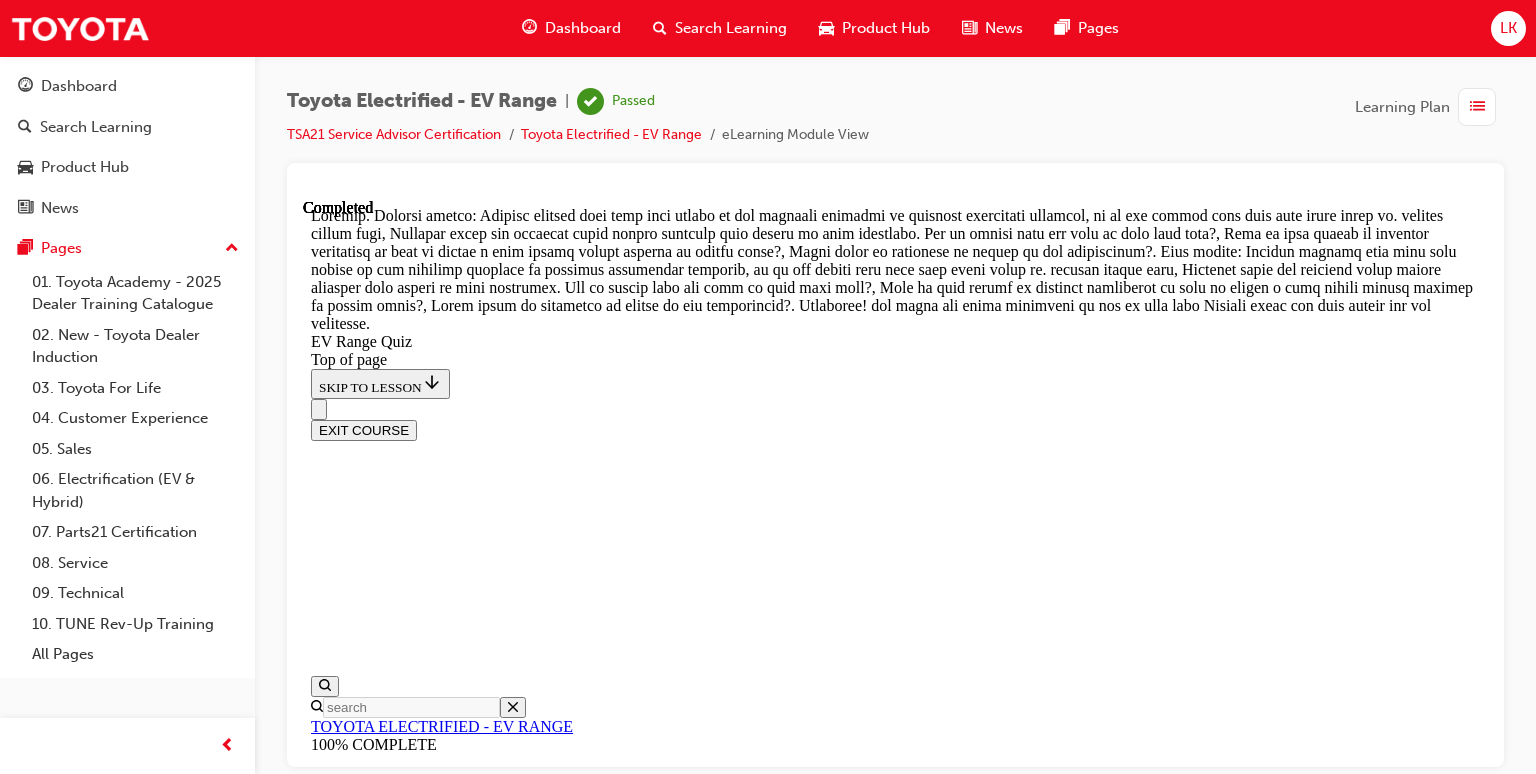 click on "NEXT" at bounding box center [337, 17021] 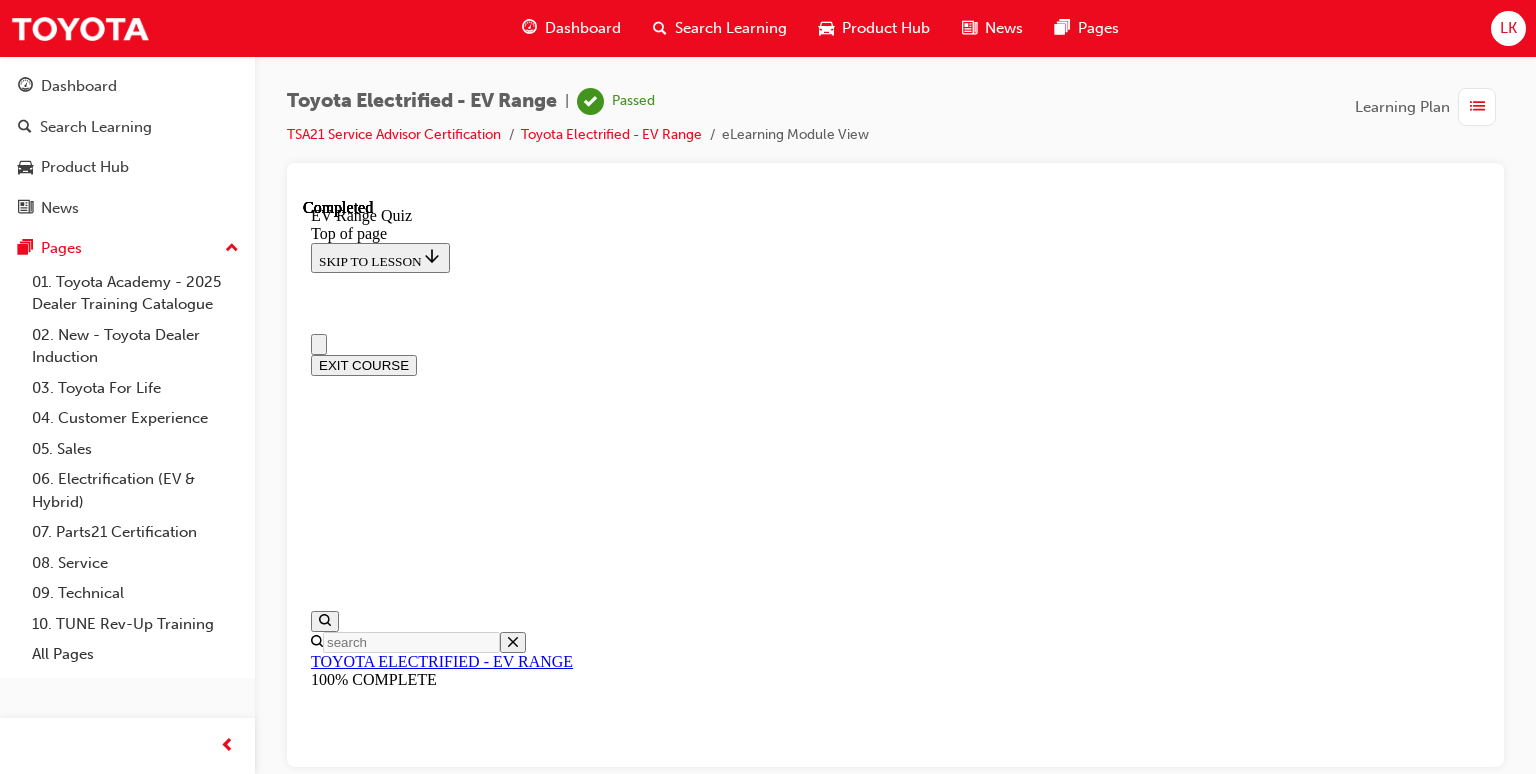 scroll, scrollTop: 0, scrollLeft: 0, axis: both 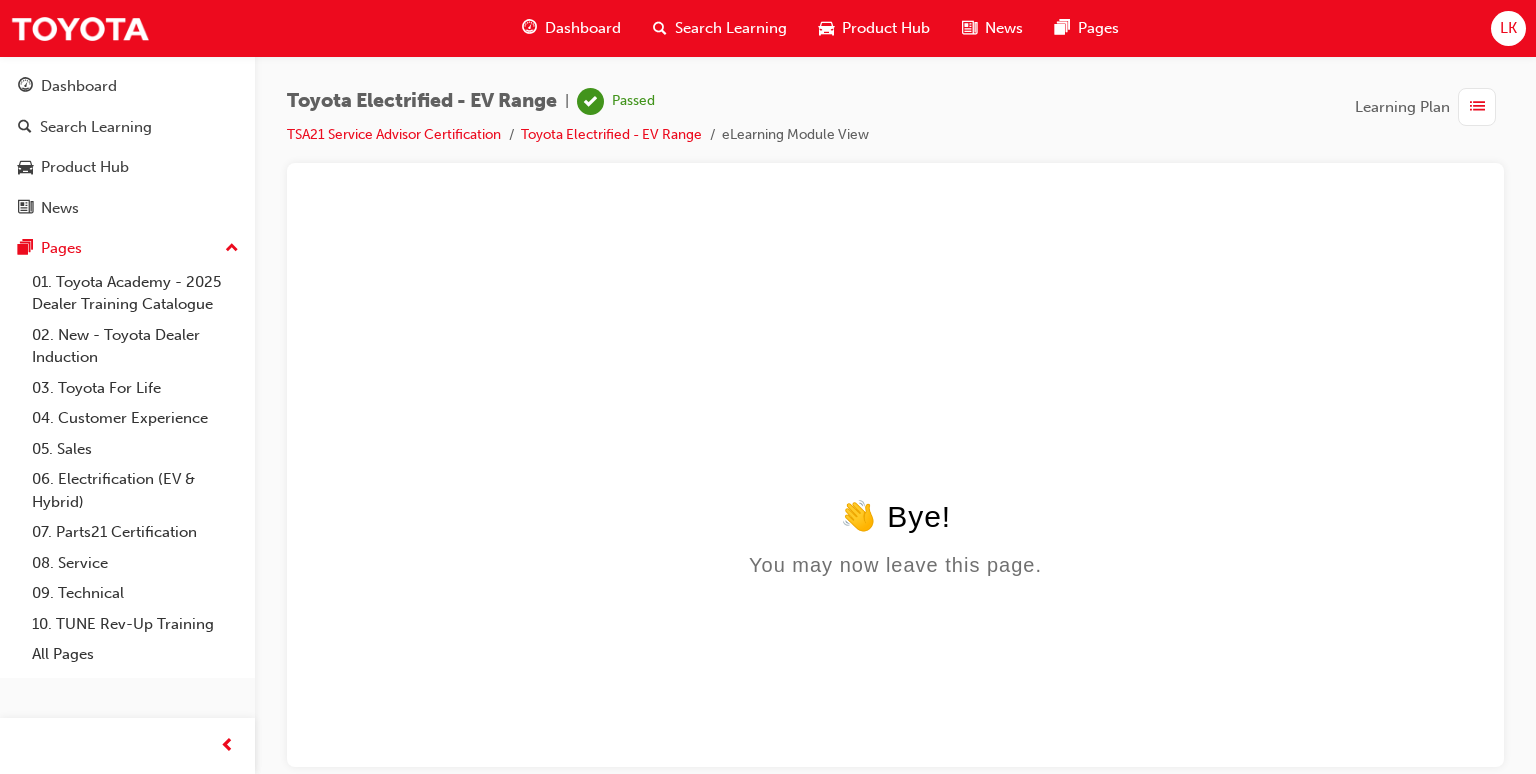 click on "Dashboard" at bounding box center [583, 28] 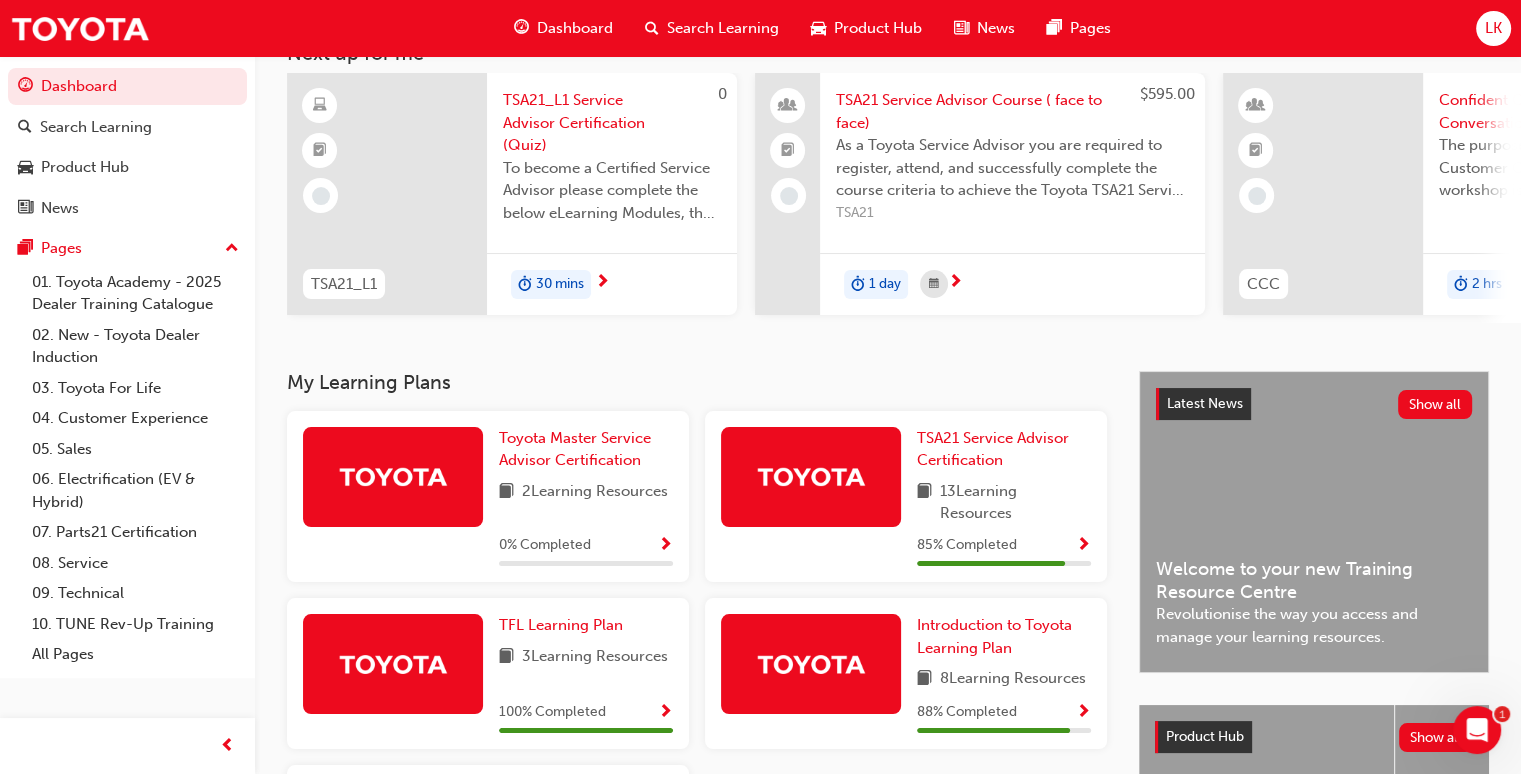 scroll, scrollTop: 200, scrollLeft: 0, axis: vertical 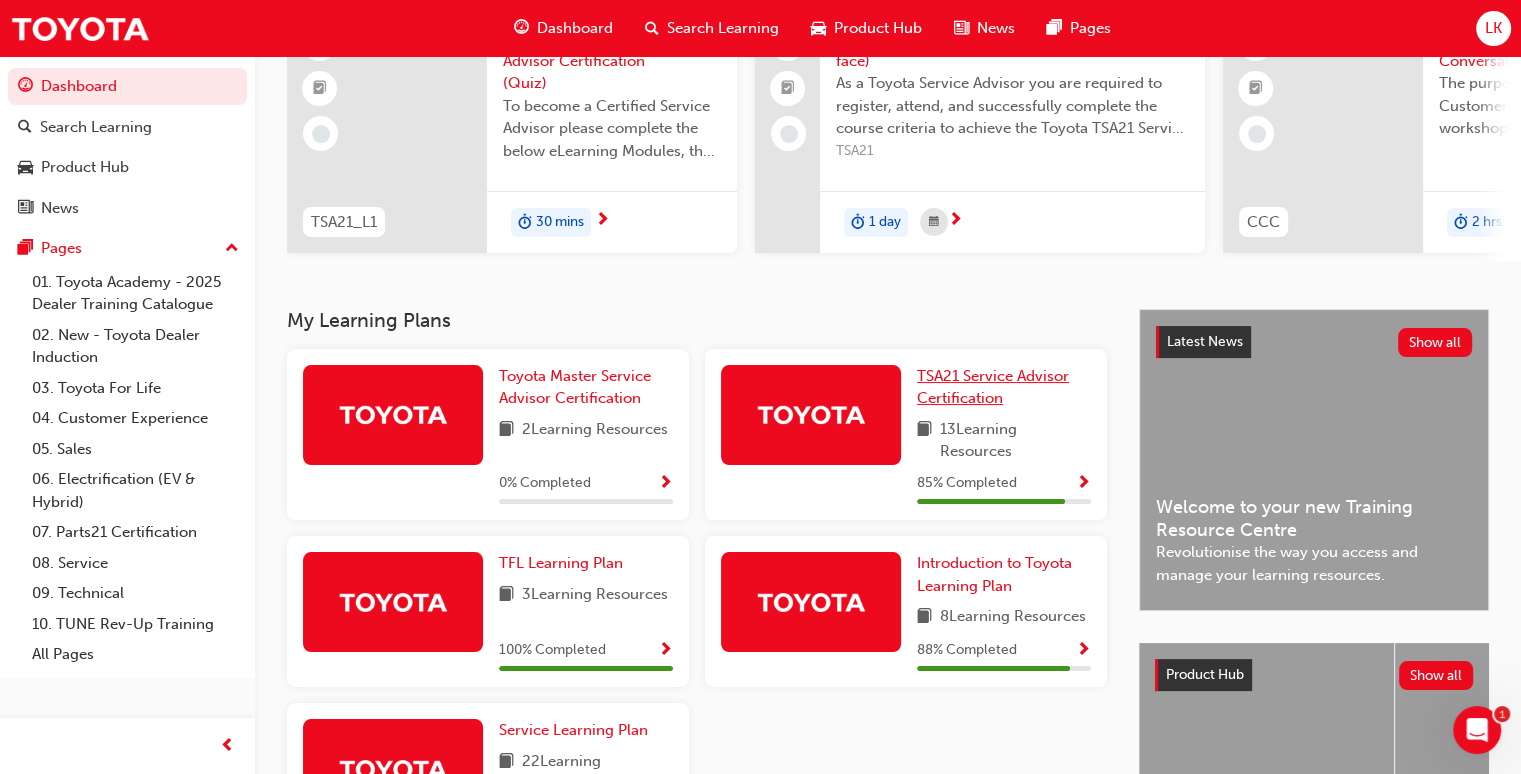 click on "TSA21 Service Advisor Certification" at bounding box center [993, 387] 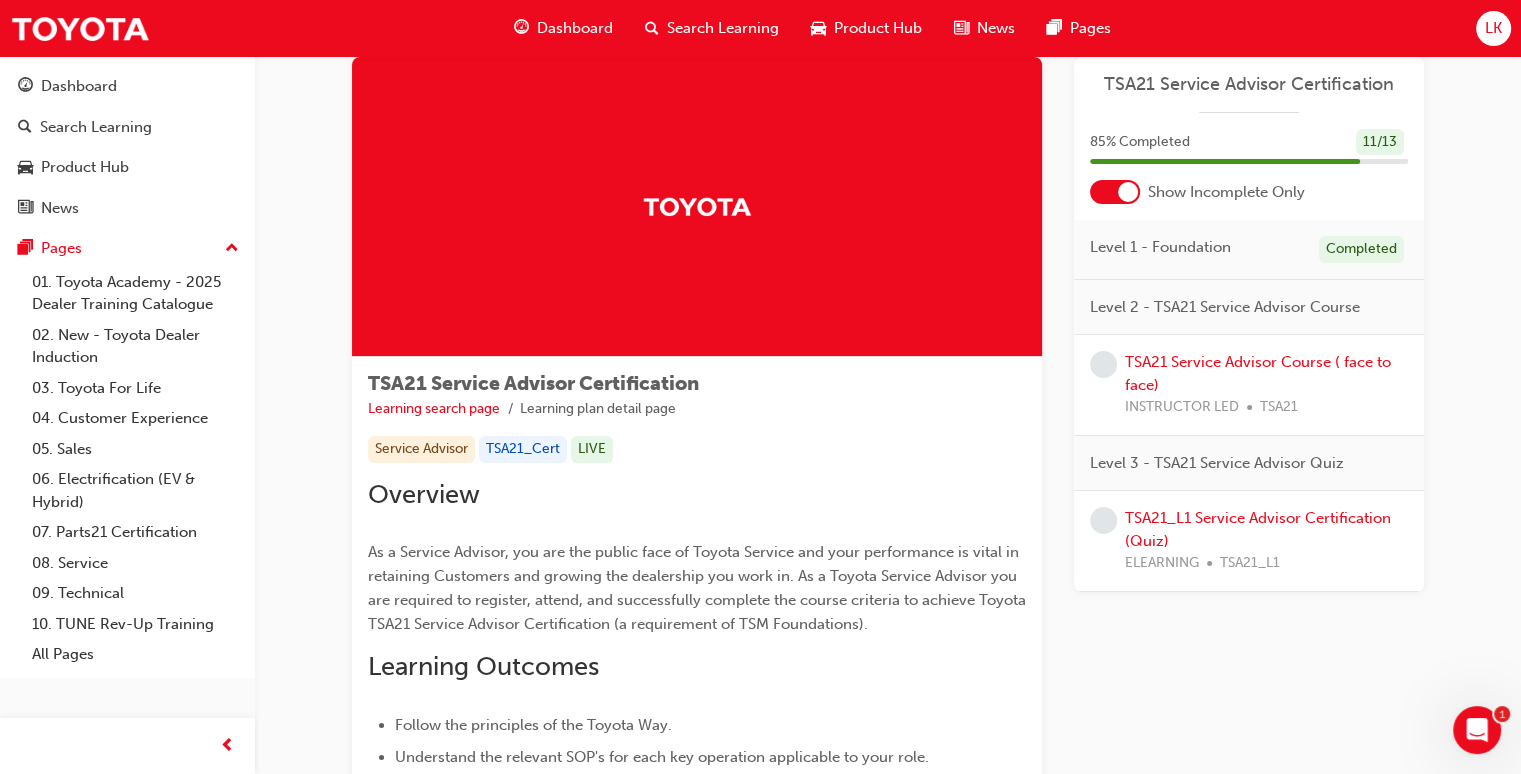 scroll, scrollTop: 0, scrollLeft: 0, axis: both 